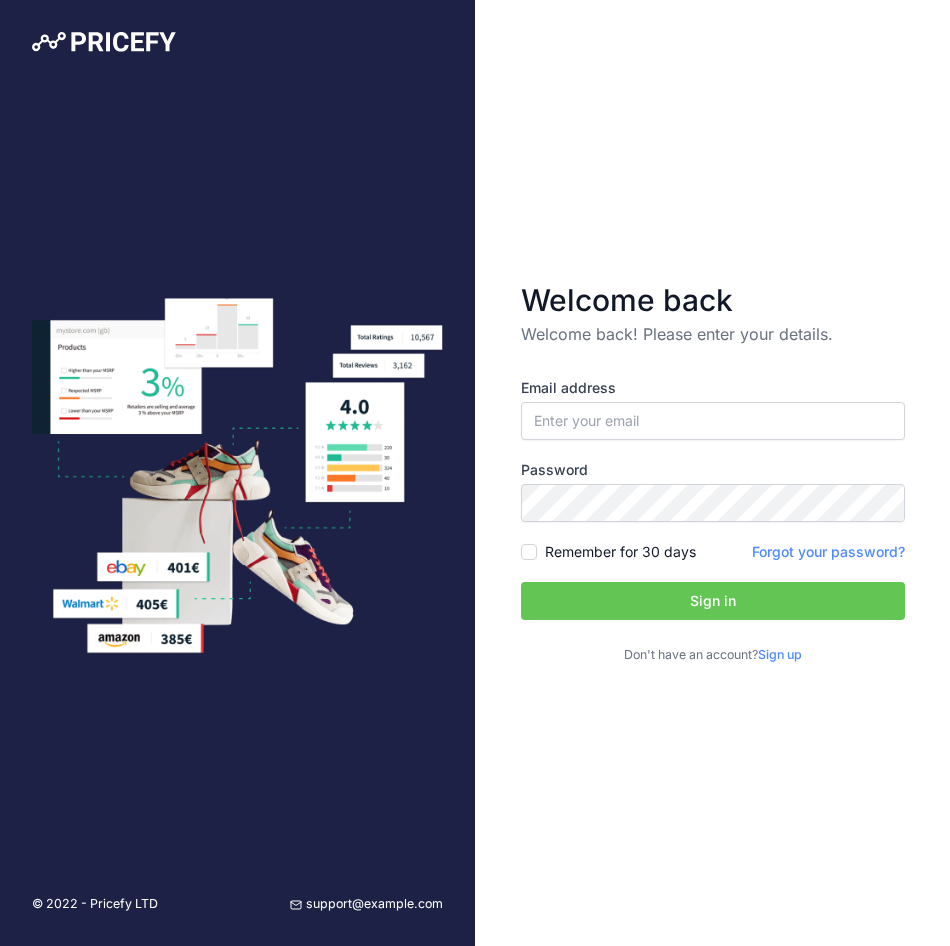 scroll, scrollTop: 0, scrollLeft: 0, axis: both 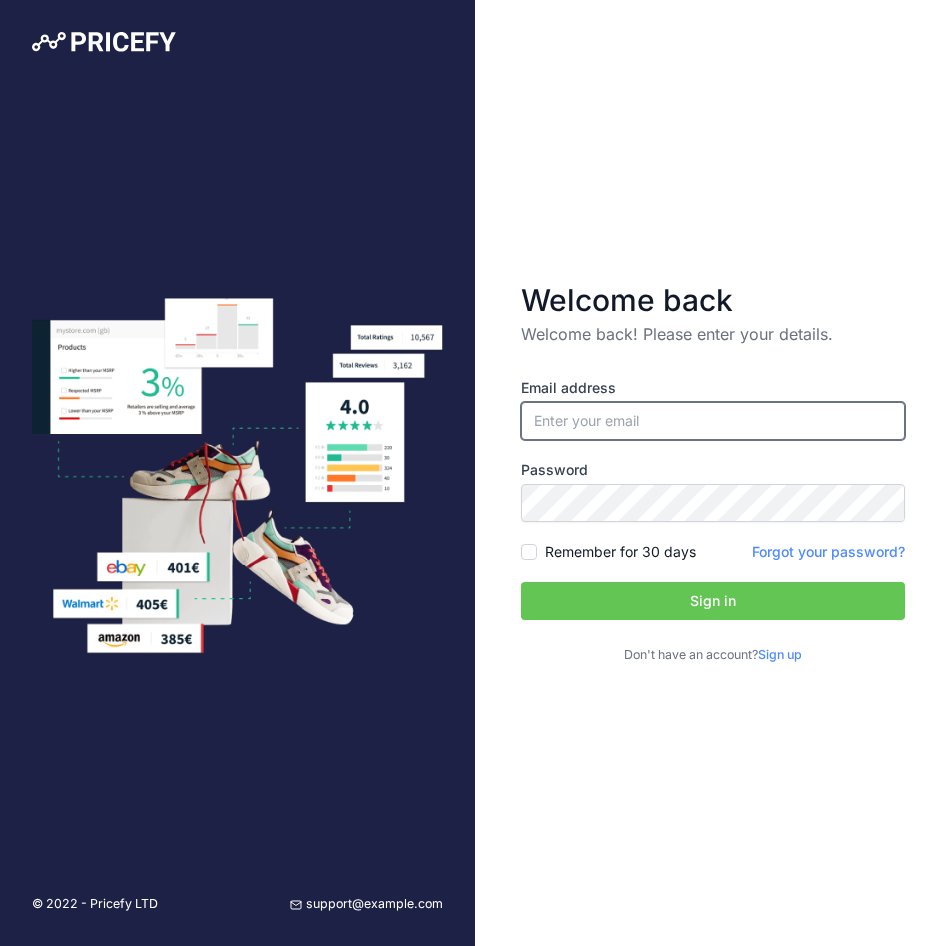 click at bounding box center (713, 421) 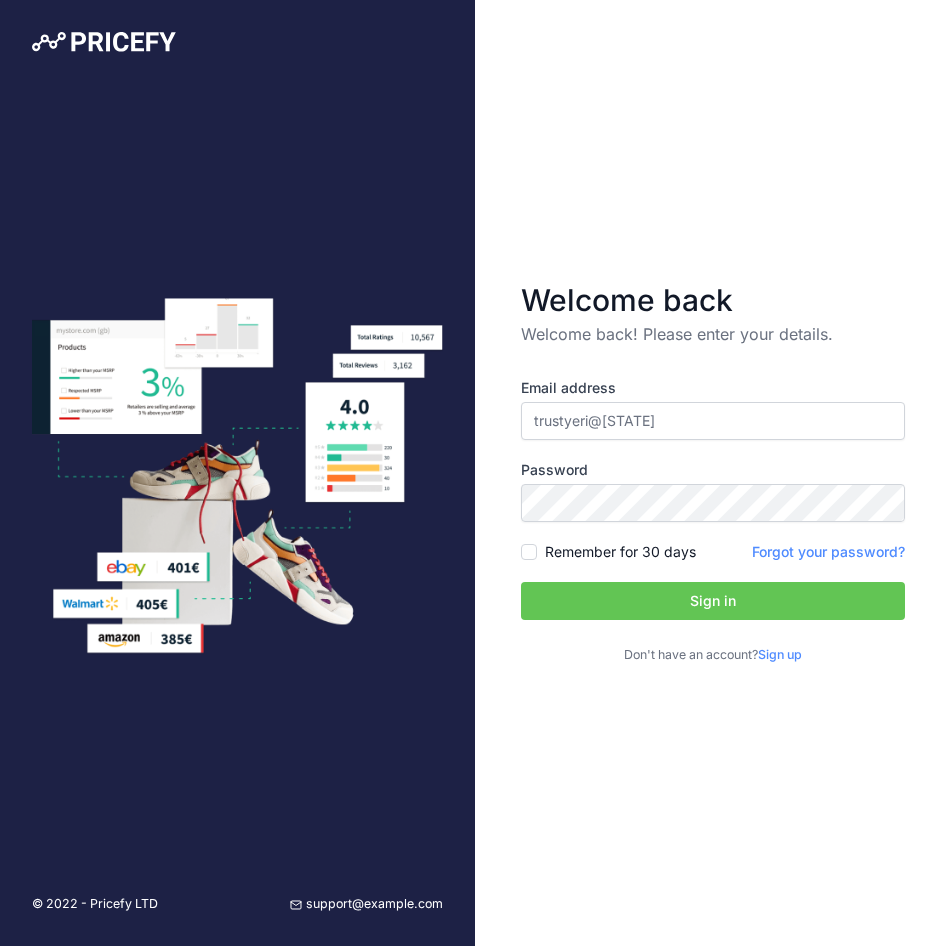 click on "Sign in" at bounding box center (713, 601) 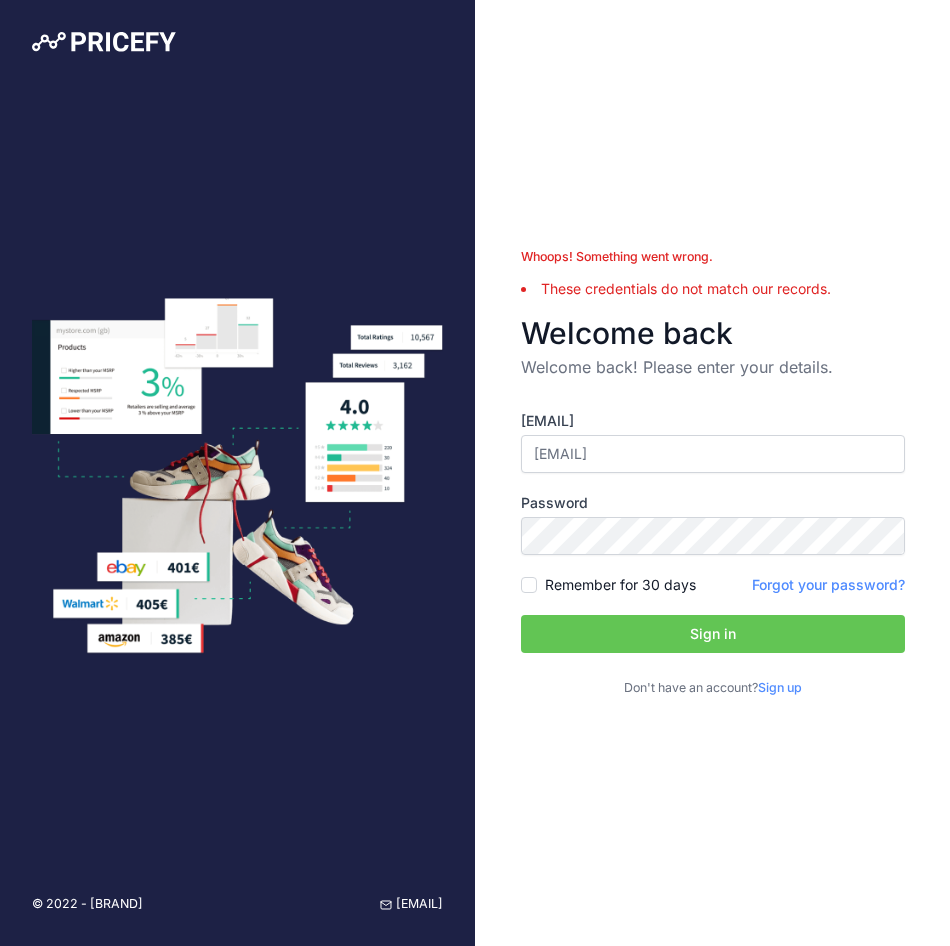 scroll, scrollTop: 0, scrollLeft: 0, axis: both 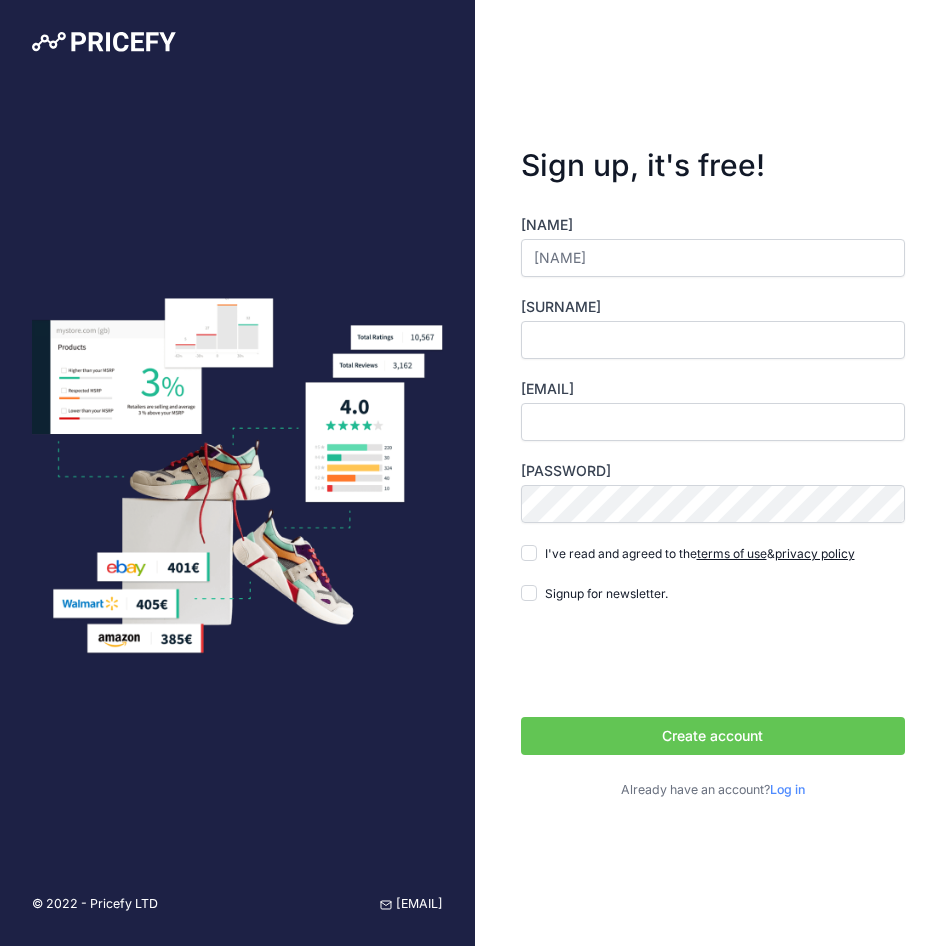 type on "[FIRST]" 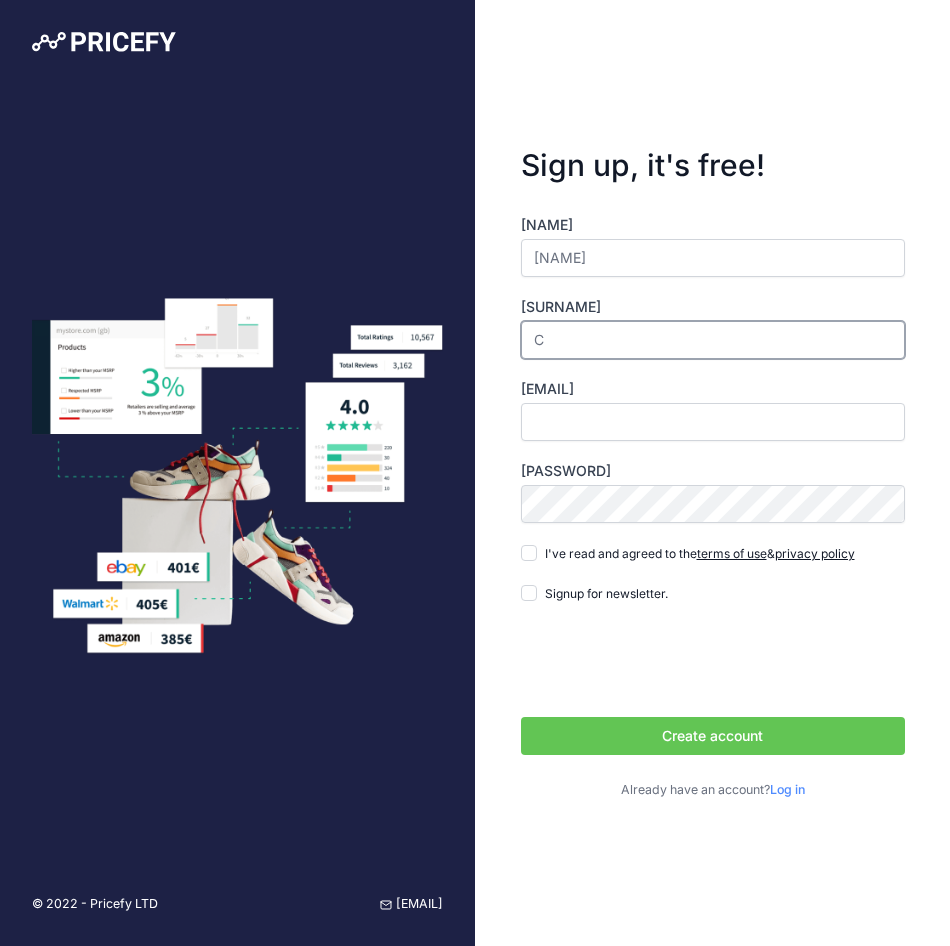 type on "C" 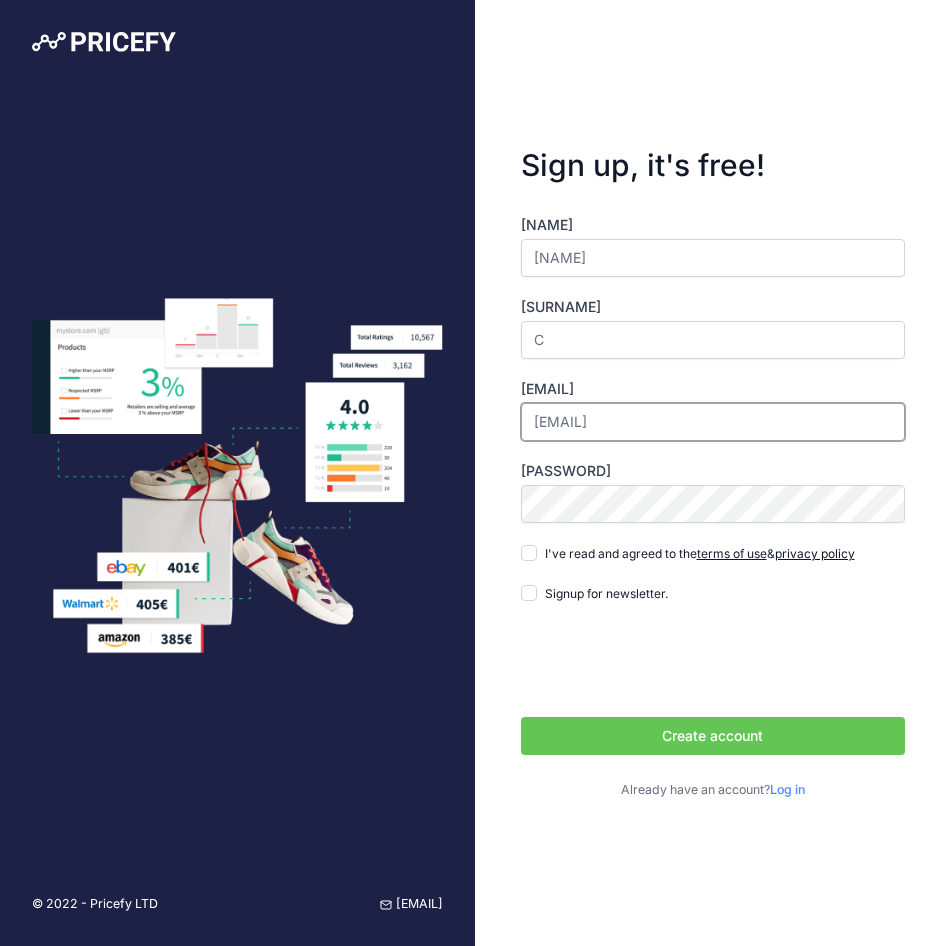 type on "[EMAIL]" 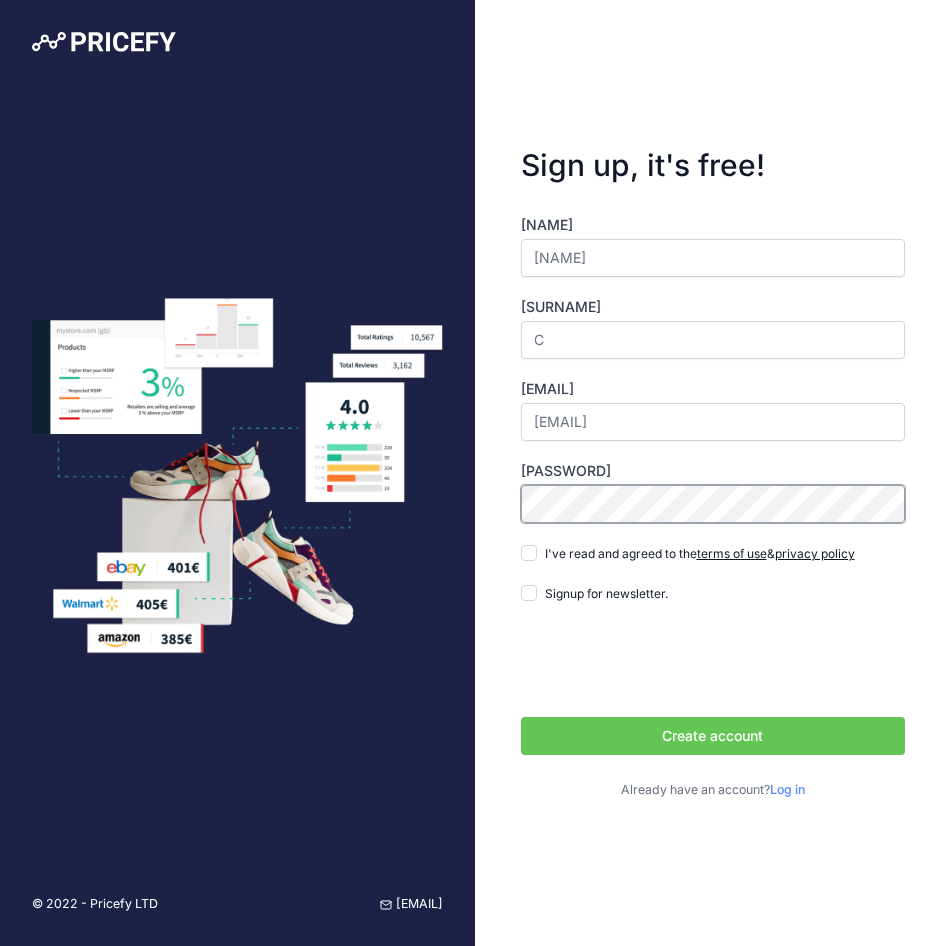 click on "Create account" at bounding box center (713, 736) 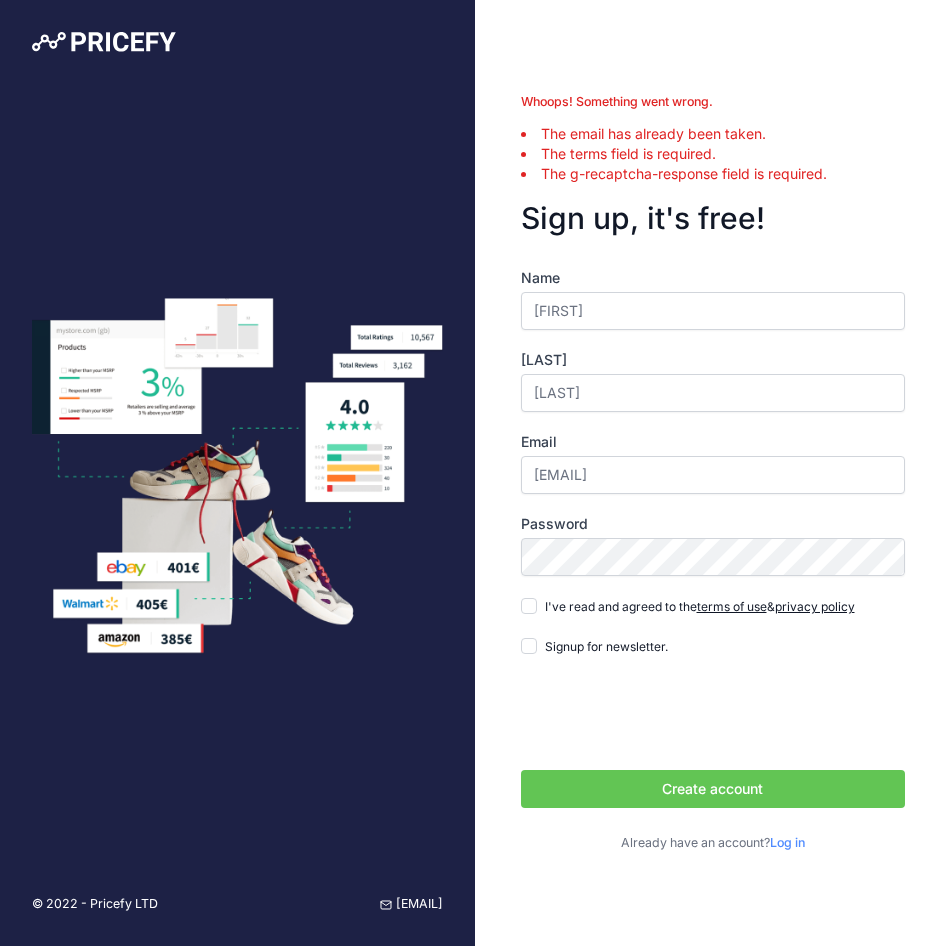 scroll, scrollTop: 0, scrollLeft: 0, axis: both 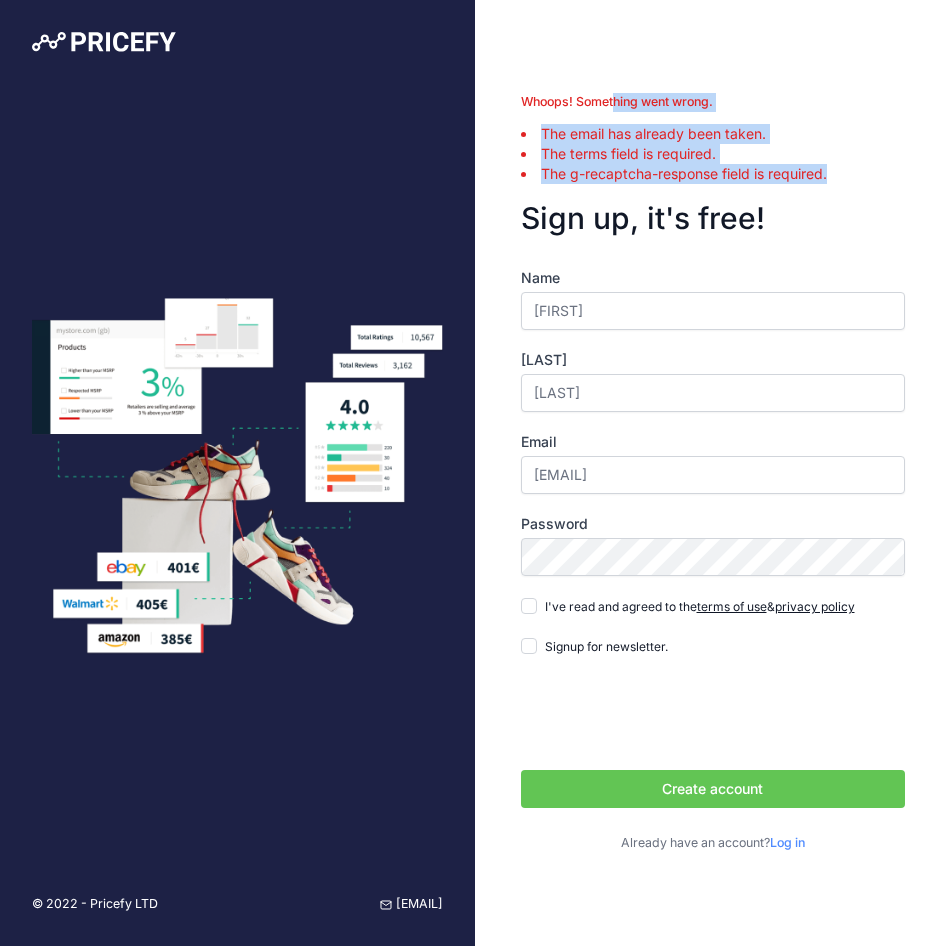 drag, startPoint x: 519, startPoint y: 100, endPoint x: 846, endPoint y: 174, distance: 335.26855 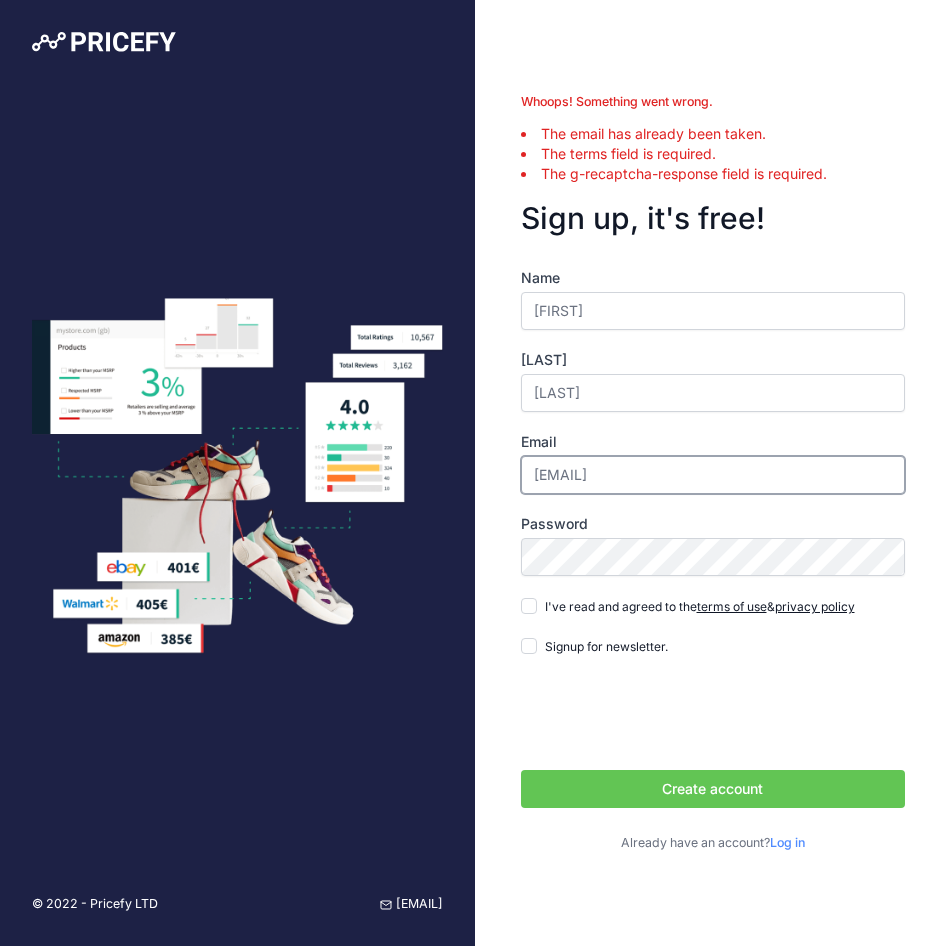 click on "trustyeri@gmail.com" at bounding box center (713, 475) 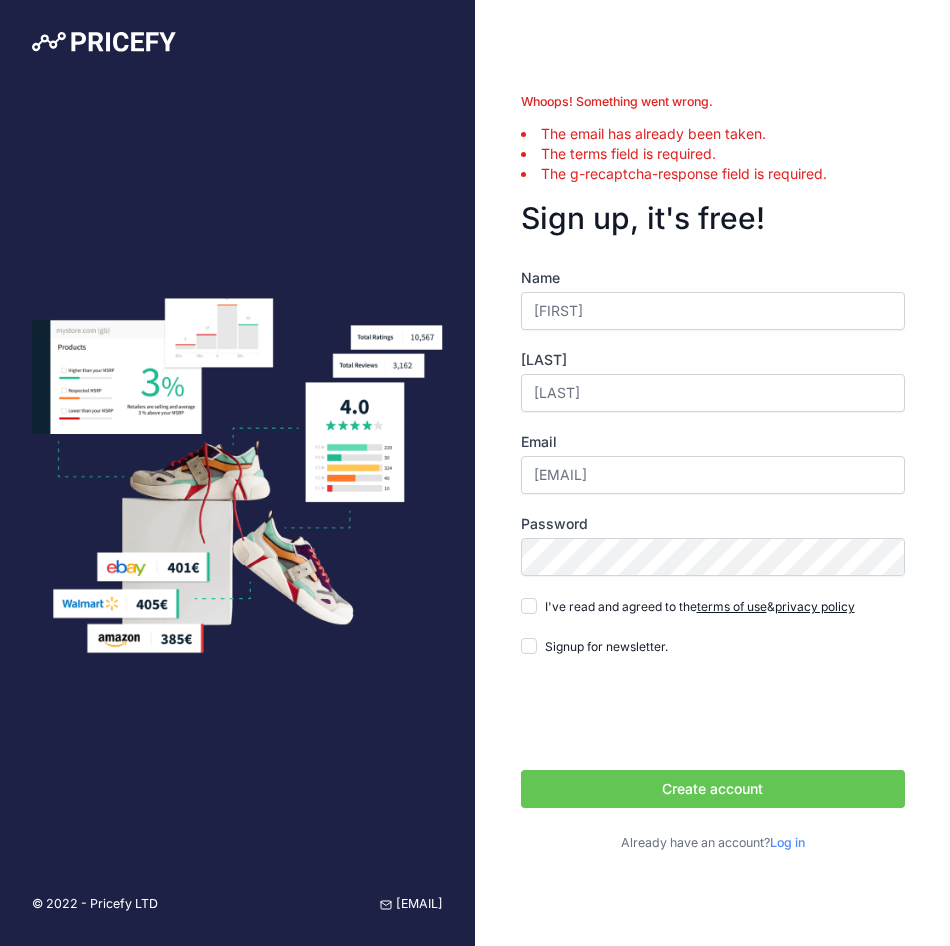 click on "Whoops! Something went wrong.
The email has already been taken.
The terms field is required.
The g-recaptcha-response field is required.
Sign up, it's free!
Name
Yeri
Surname
C
Email" at bounding box center (713, 472) 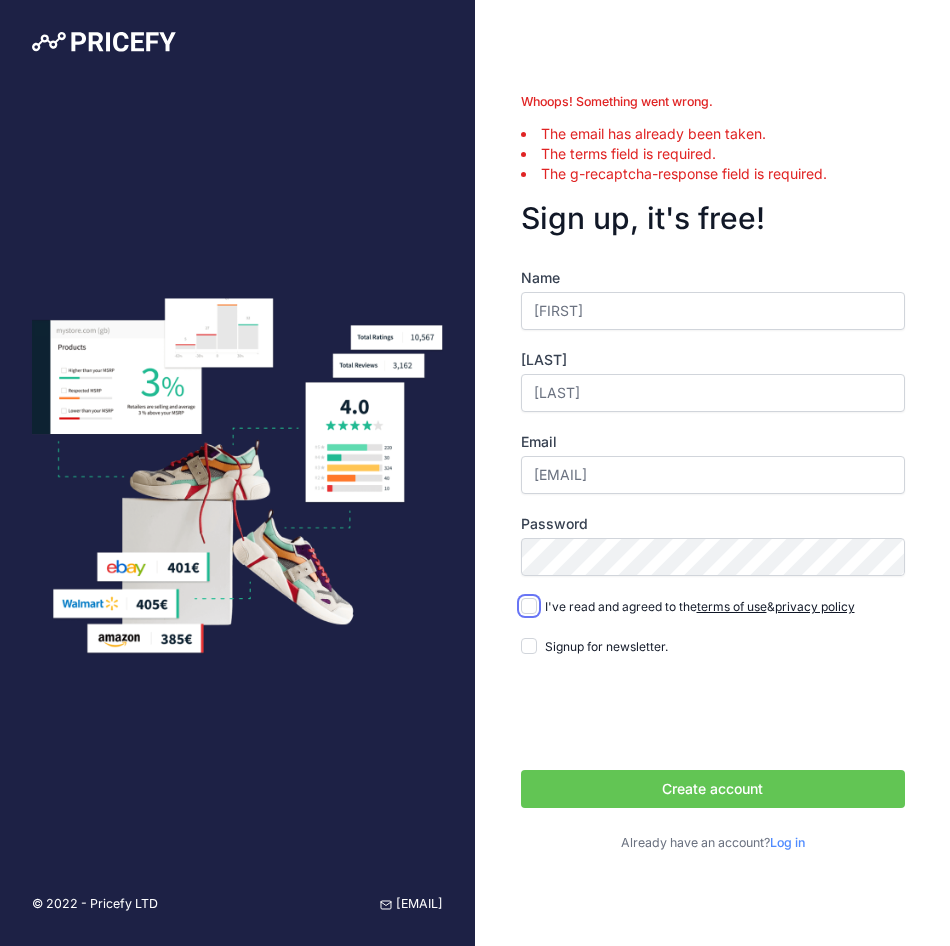 checkbox on "true" 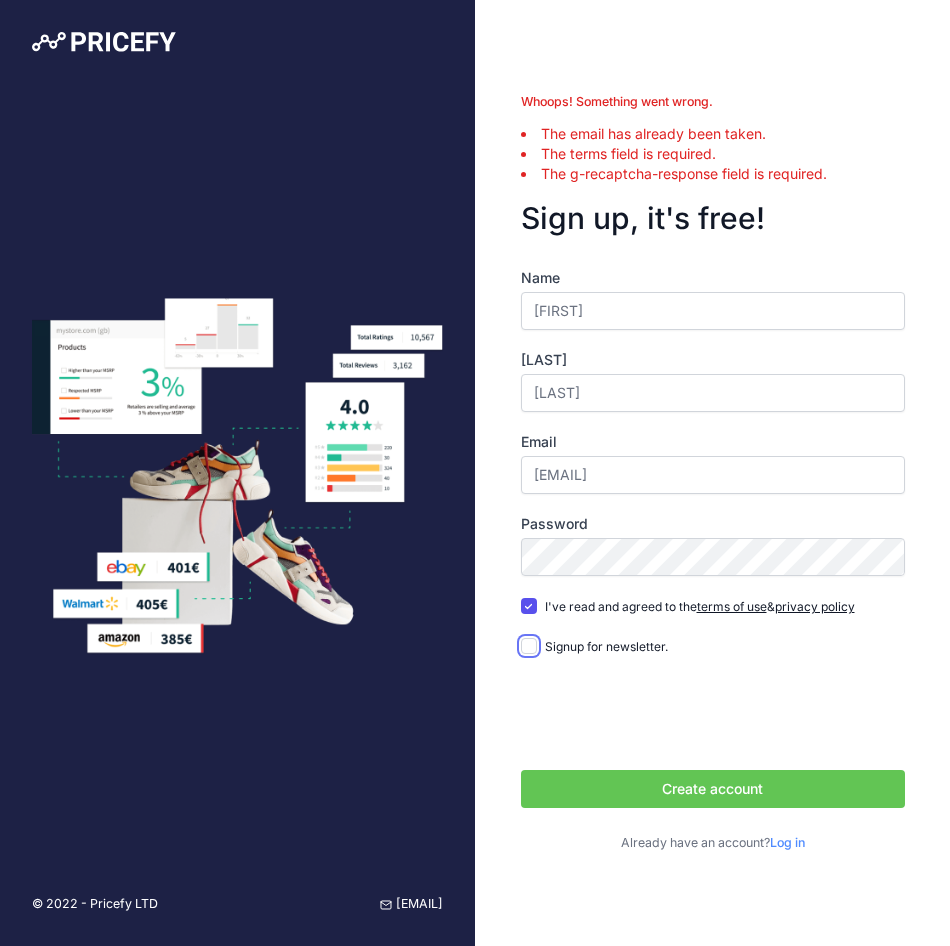 click on "Signup for newsletter." at bounding box center (529, 646) 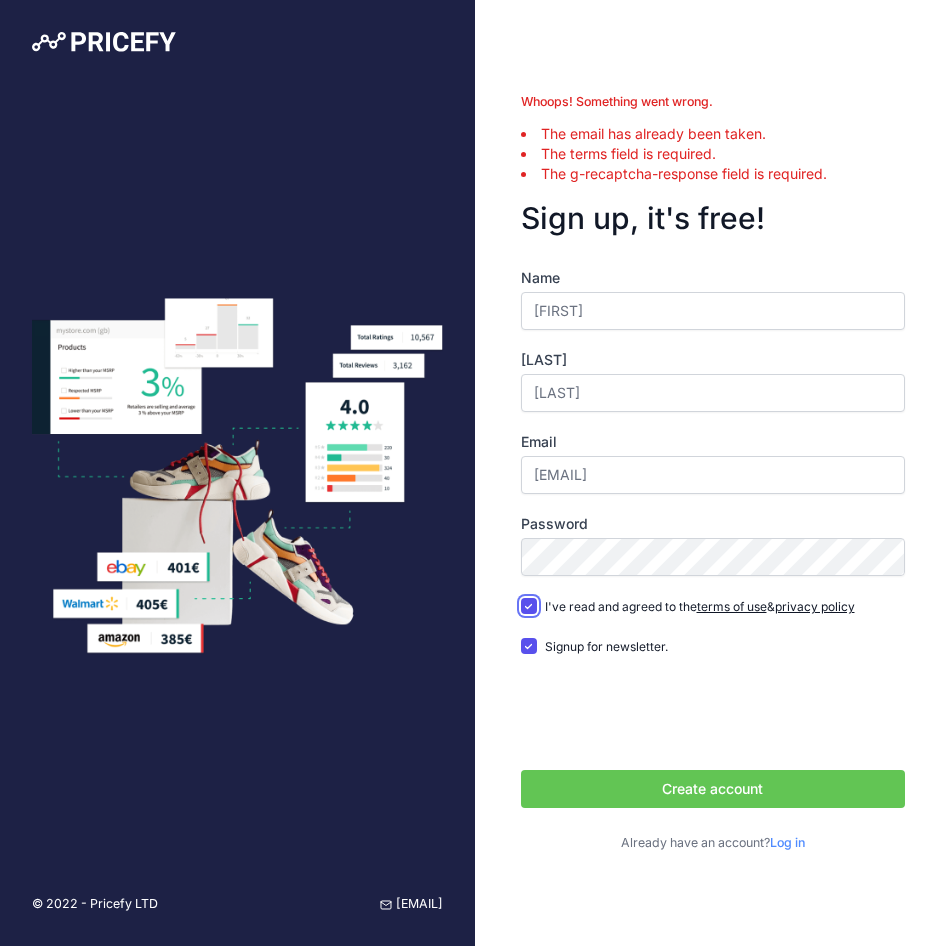 click on "I've read and agreed to the
terms of use  &
privacy policy" at bounding box center (529, 606) 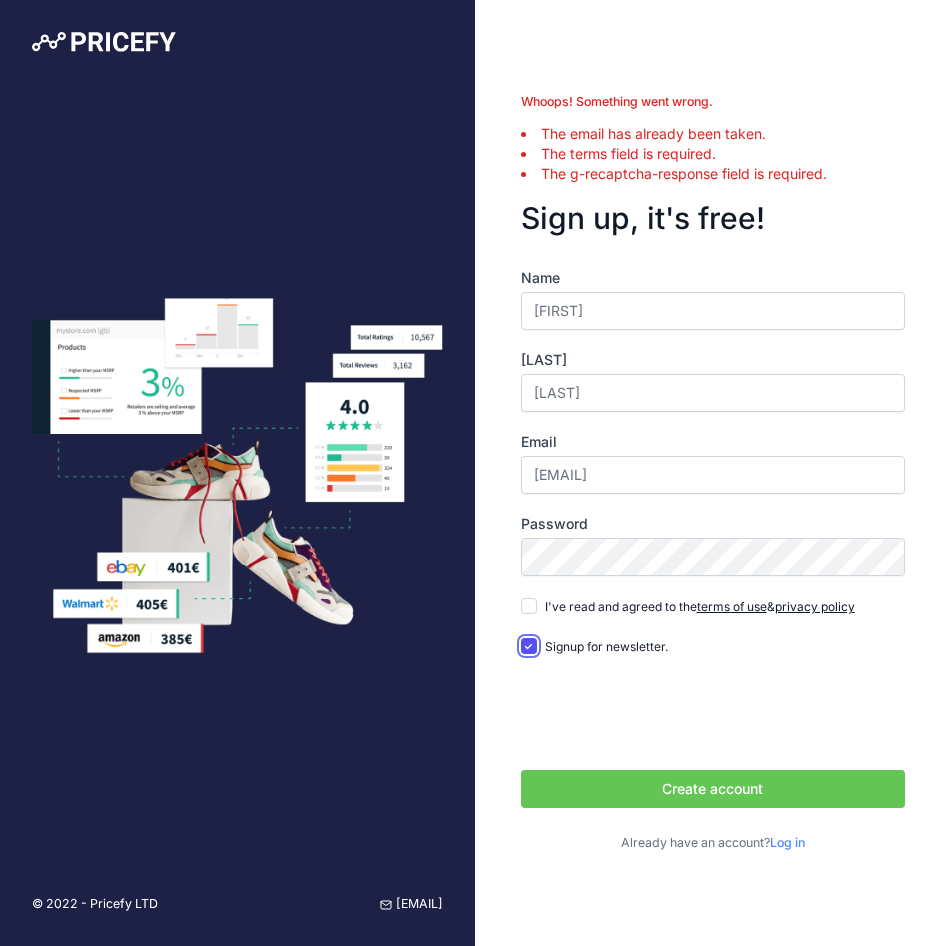 click on "Signup for newsletter." at bounding box center (529, 646) 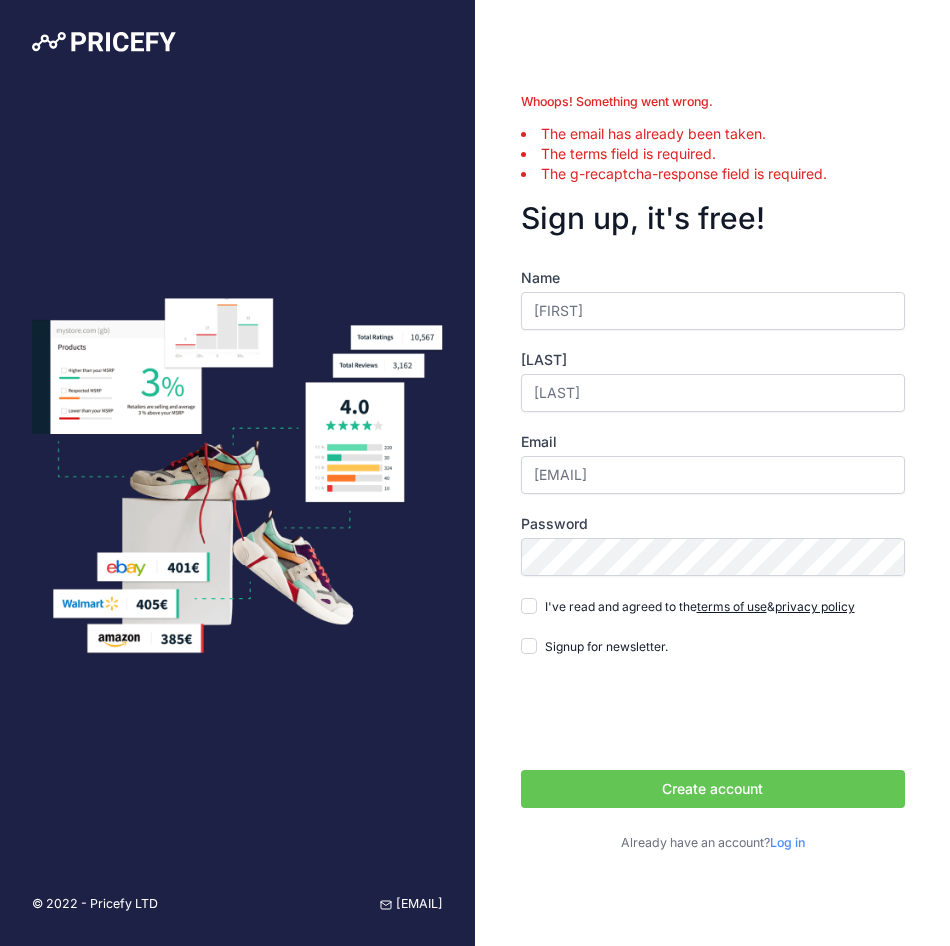 click on "Create account" at bounding box center (713, 789) 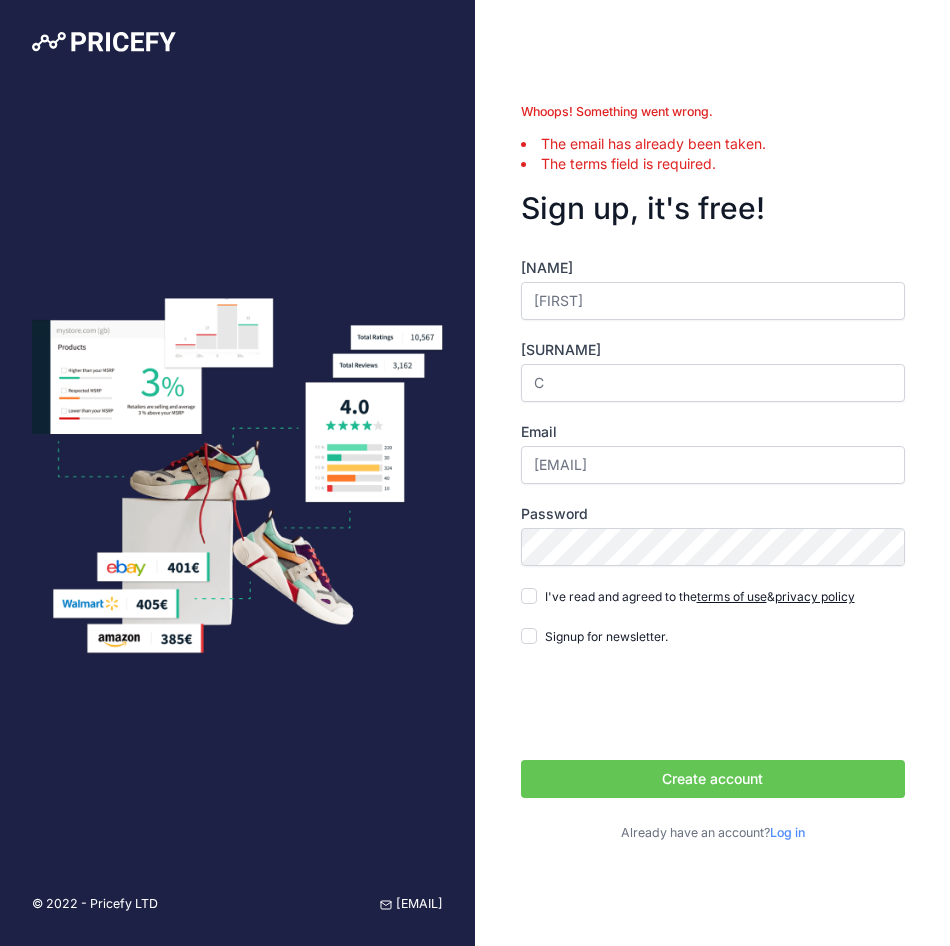 scroll, scrollTop: 0, scrollLeft: 0, axis: both 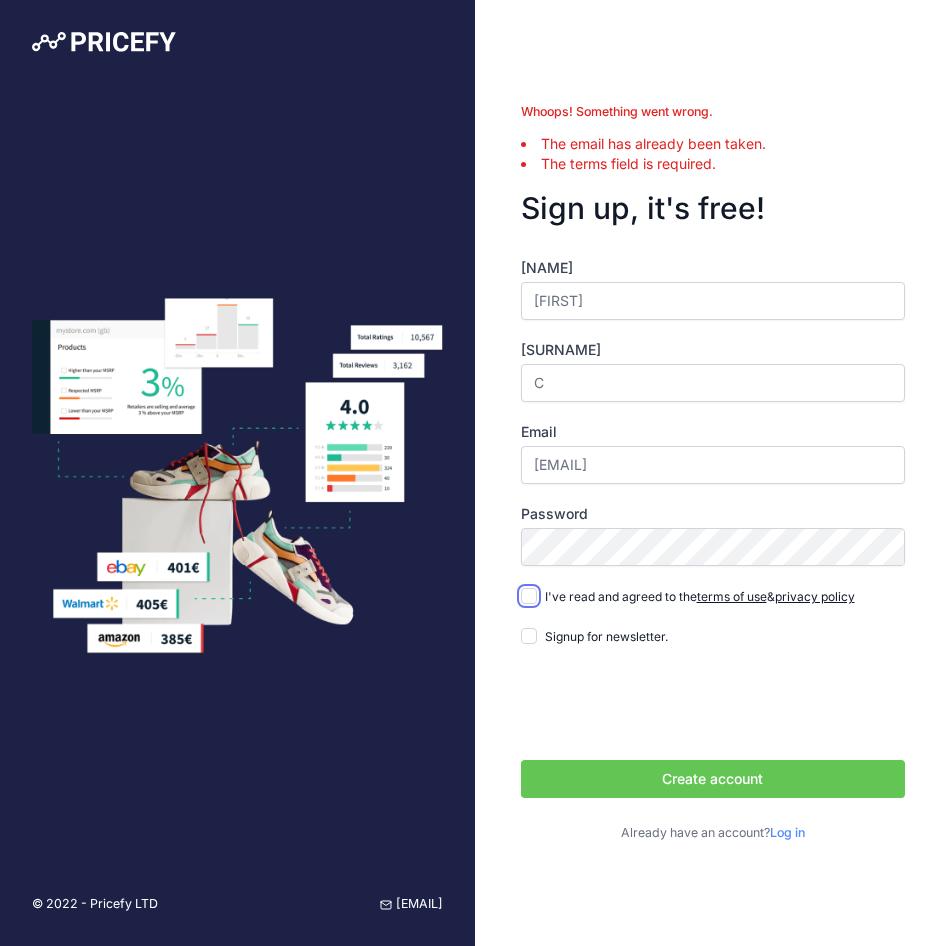 click on "I've read and agreed to the
terms of use  &
privacy policy" at bounding box center [529, 596] 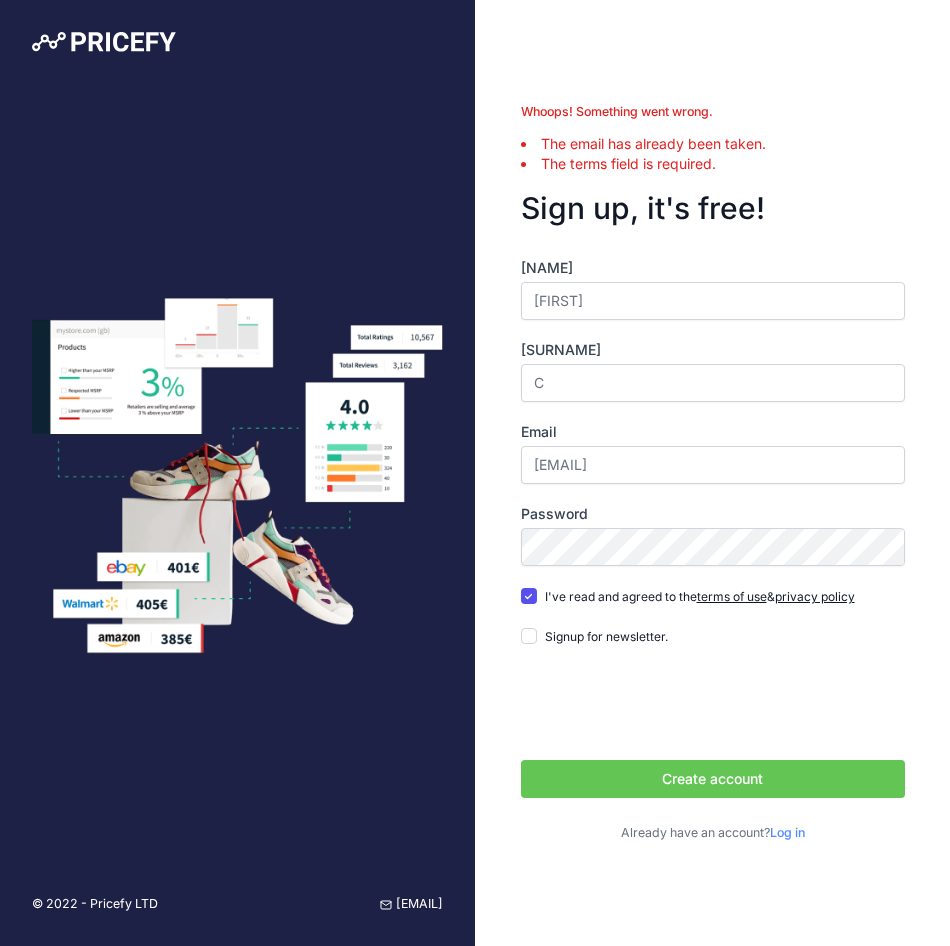 click on "Signup for newsletter." at bounding box center (606, 636) 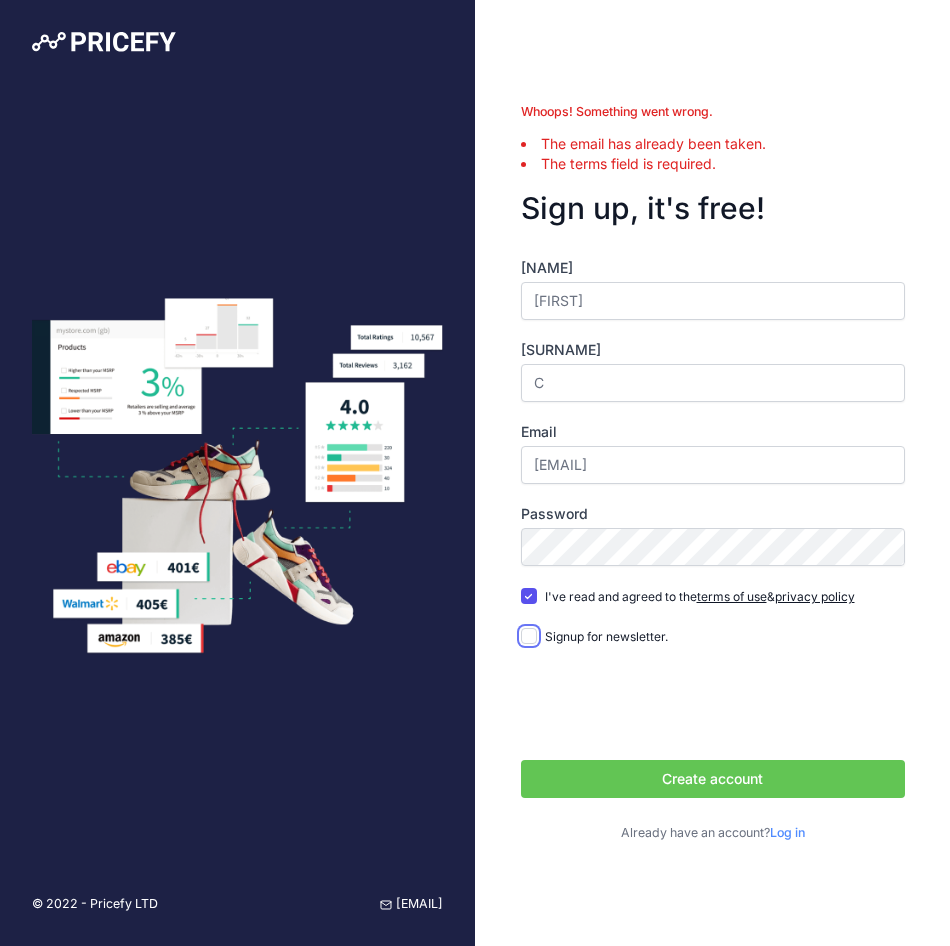 checkbox on "true" 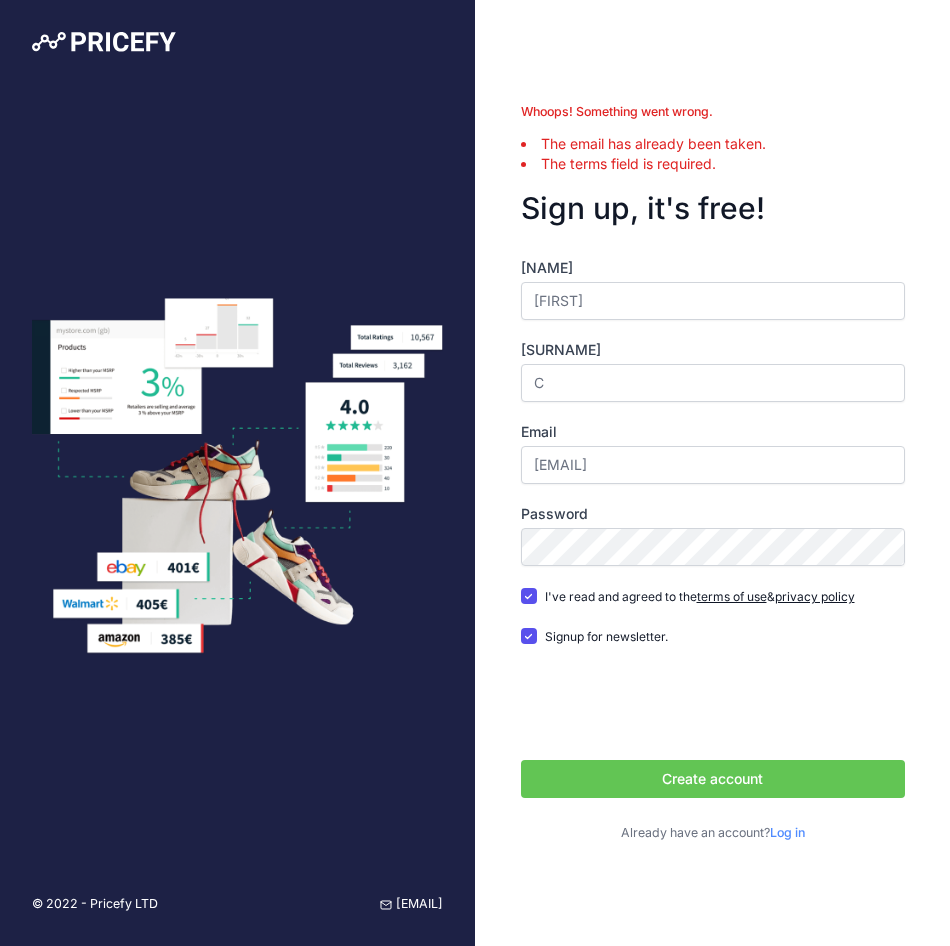 click on "Create account" at bounding box center [713, 779] 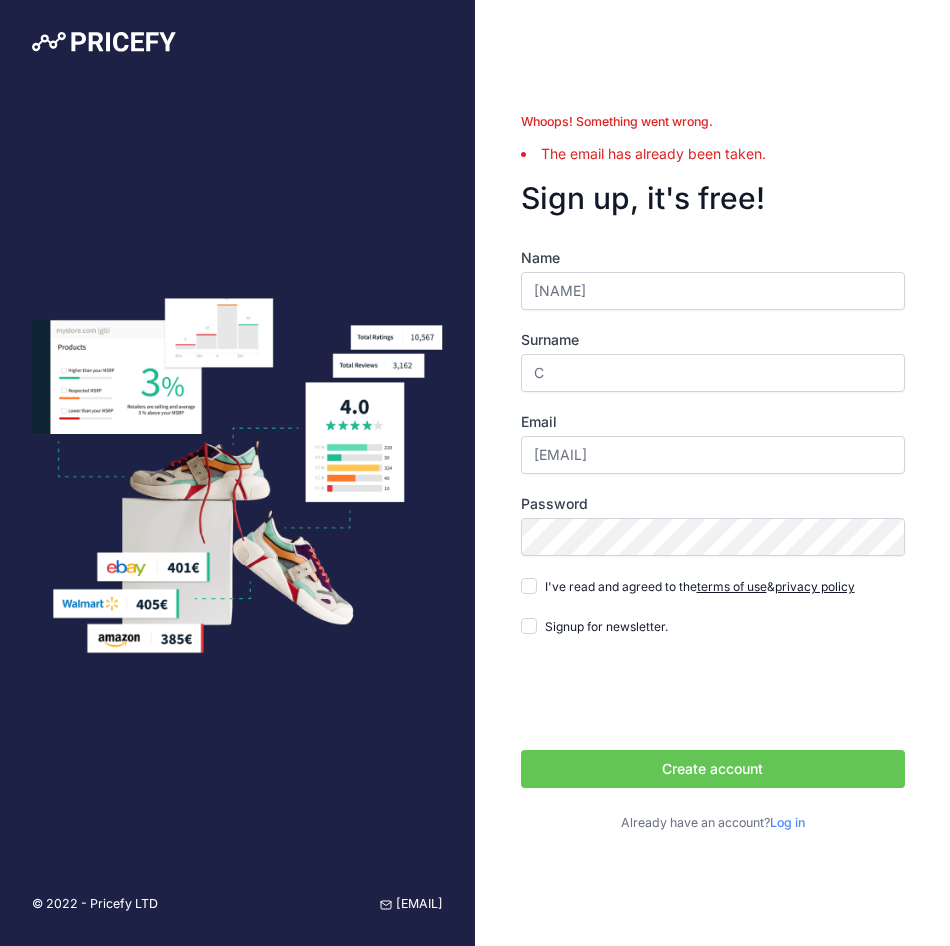 scroll, scrollTop: 0, scrollLeft: 0, axis: both 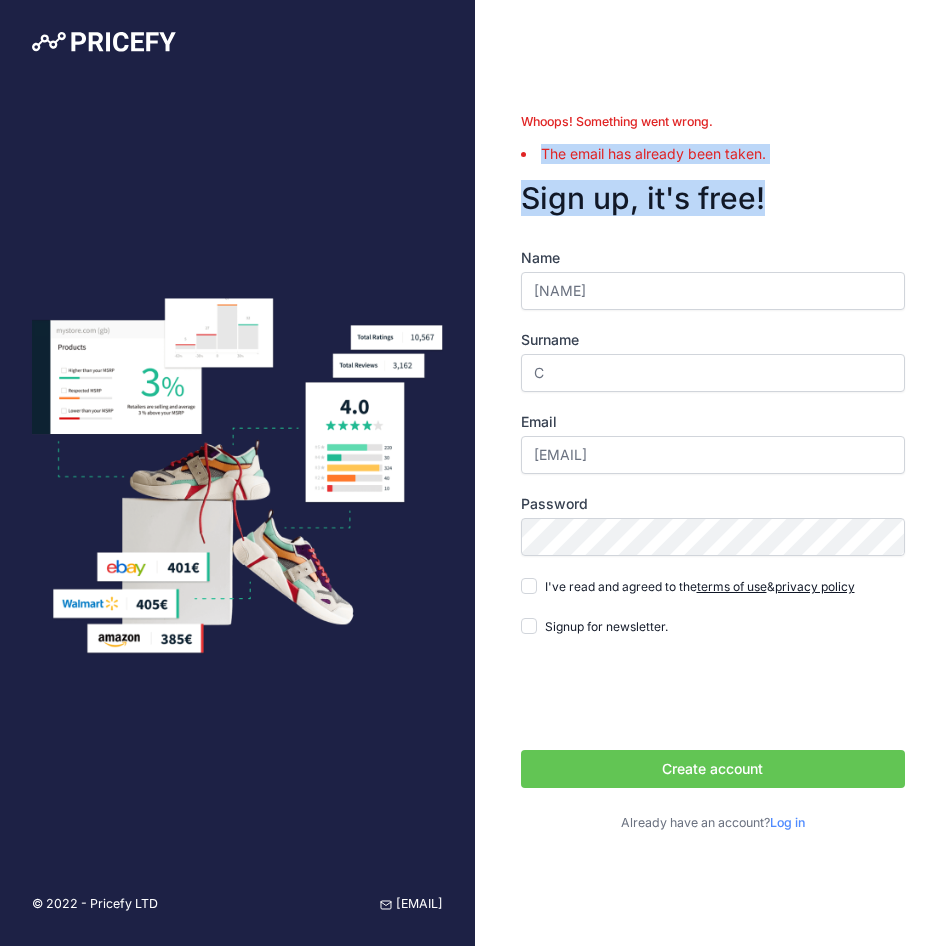 drag, startPoint x: 767, startPoint y: 164, endPoint x: 549, endPoint y: 159, distance: 218.05733 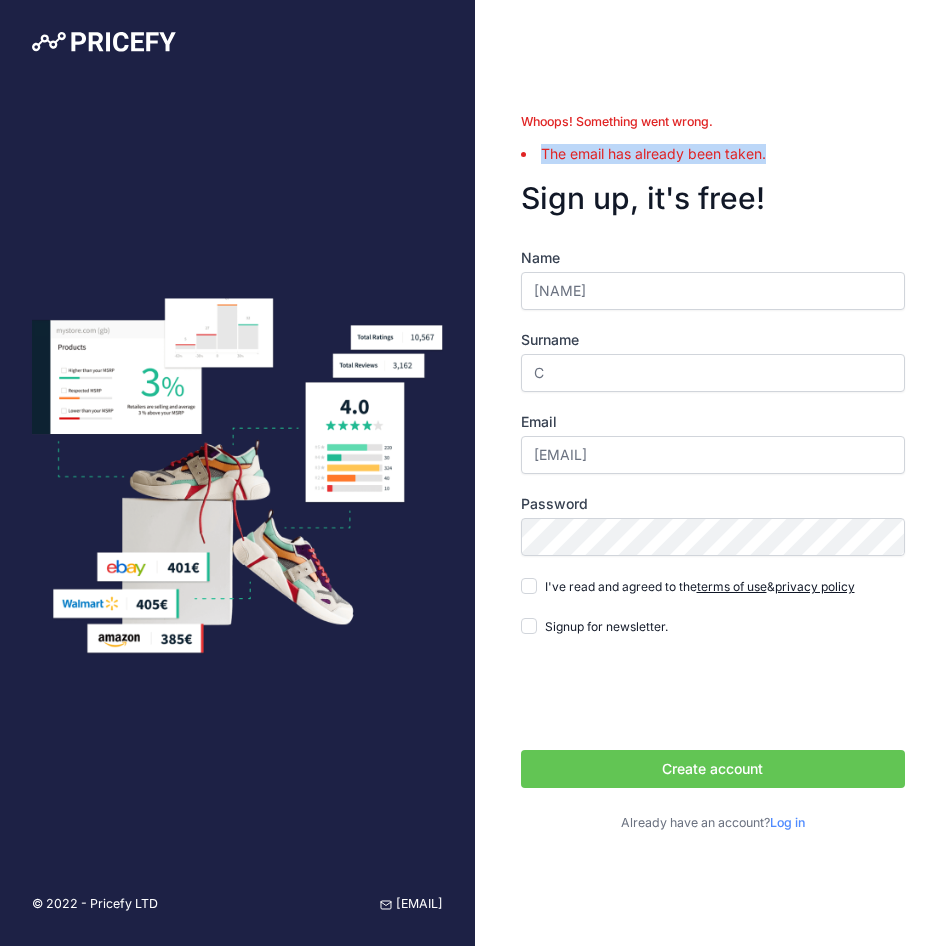 drag, startPoint x: 790, startPoint y: 157, endPoint x: 573, endPoint y: 160, distance: 217.02074 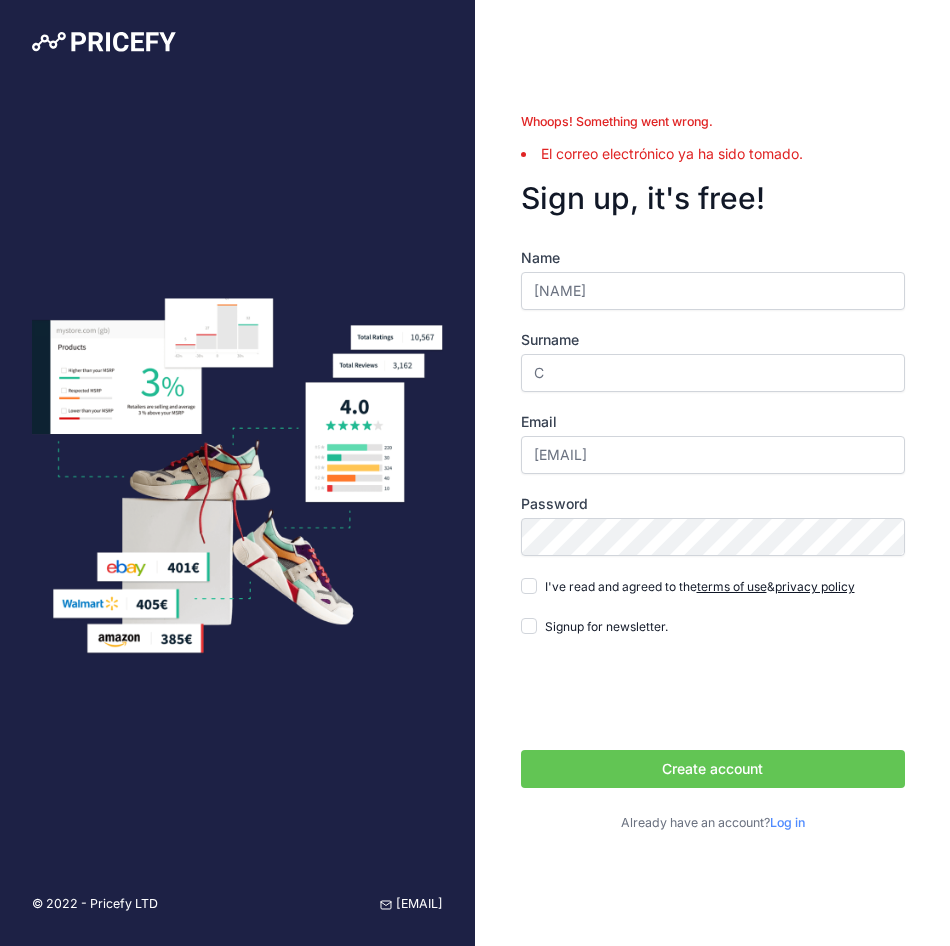 click on "Name
Yeri
Surname
C
Email
trustyeri@gmail.com
Password" at bounding box center (713, 524) 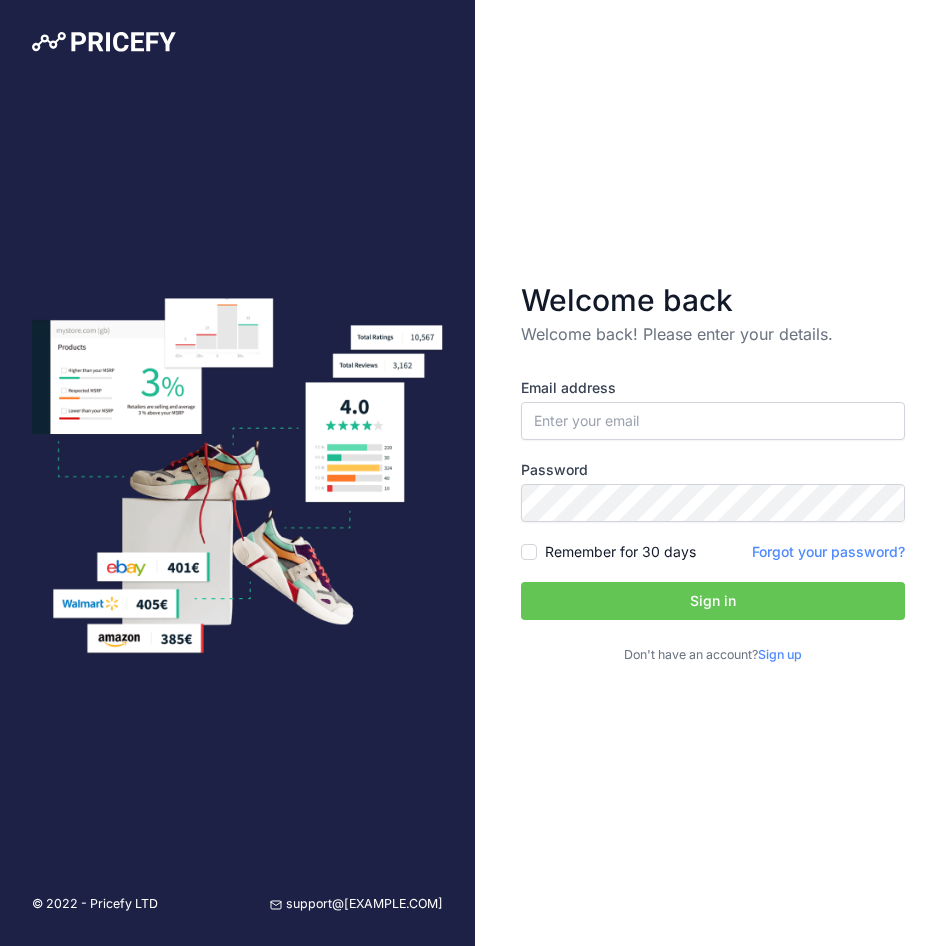 scroll, scrollTop: 0, scrollLeft: 0, axis: both 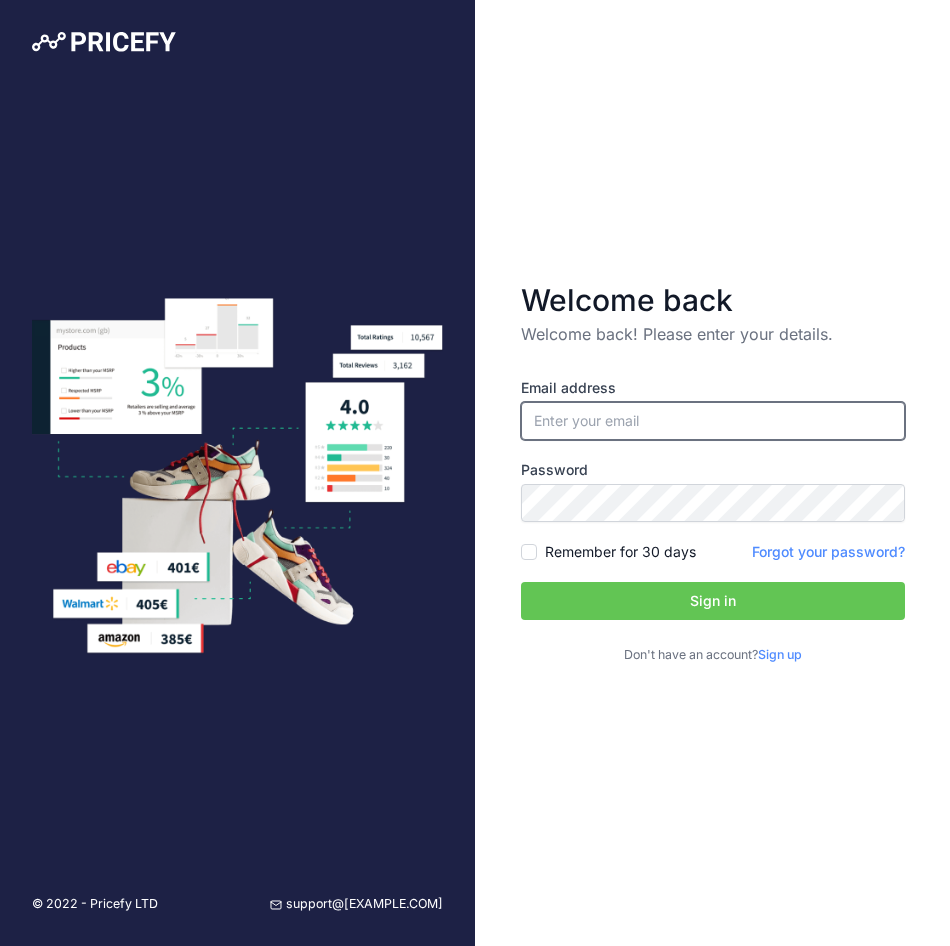 click at bounding box center [713, 421] 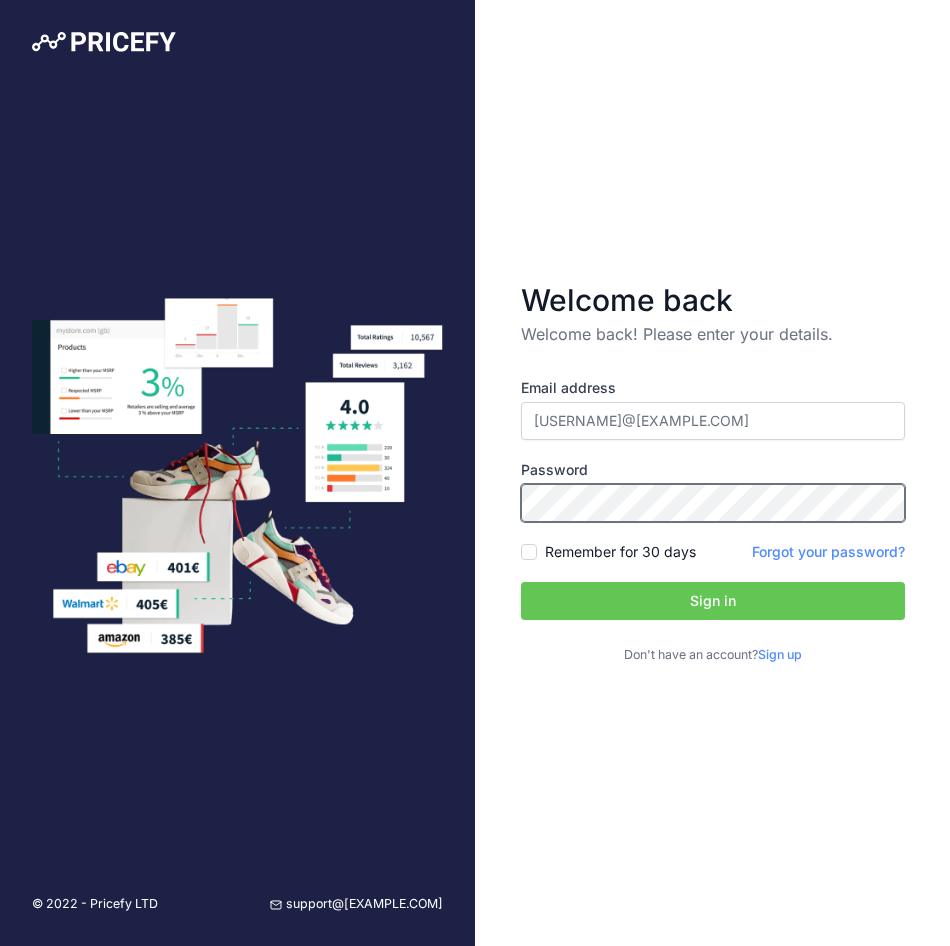 click on "Sign in" at bounding box center (713, 601) 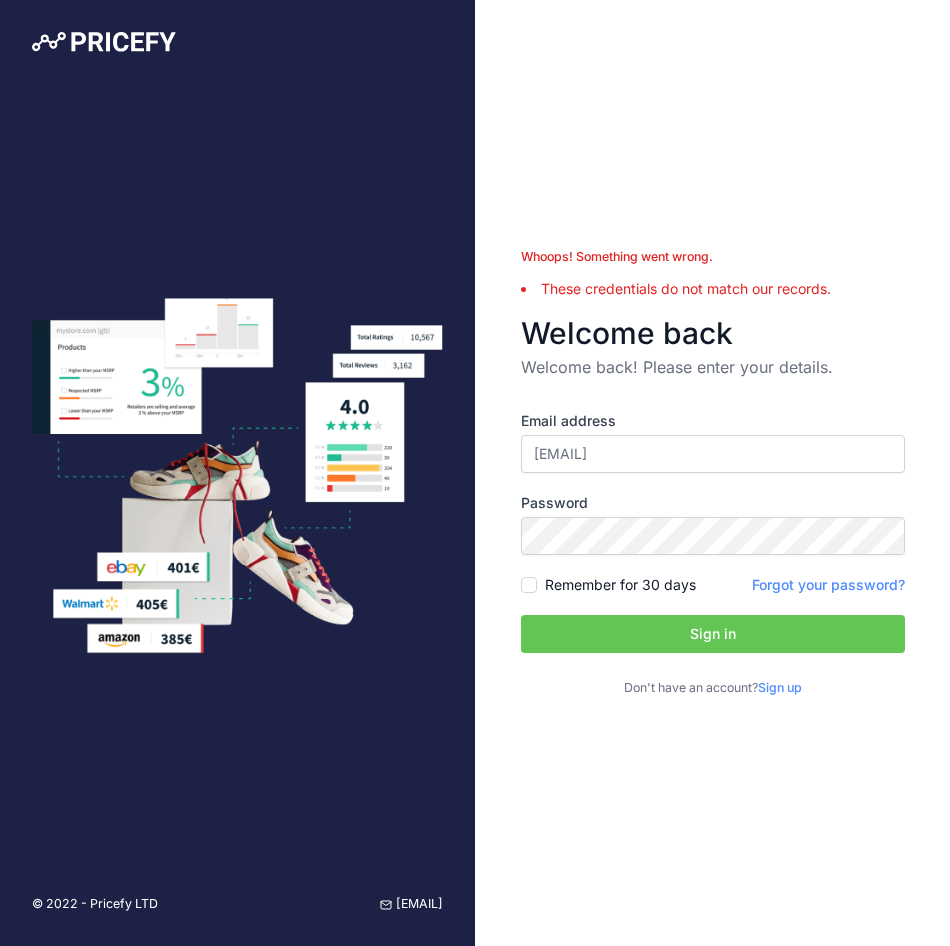 scroll, scrollTop: 0, scrollLeft: 0, axis: both 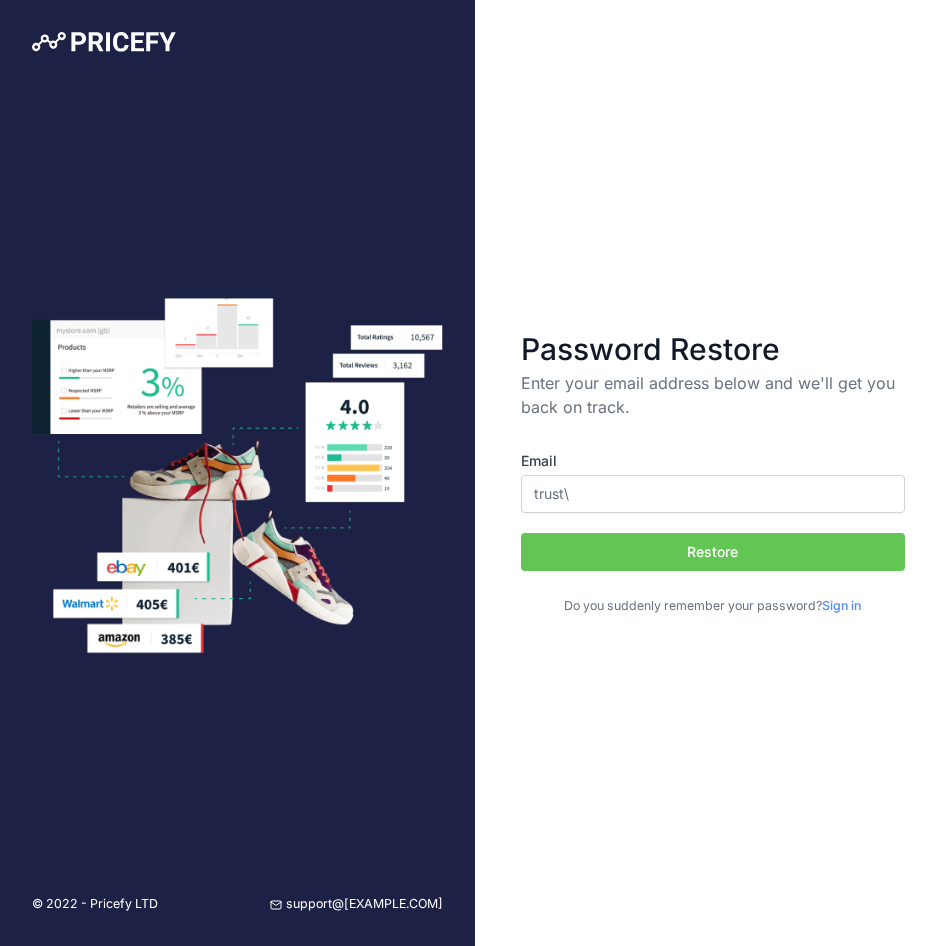type on "trustyeri@gmail.com" 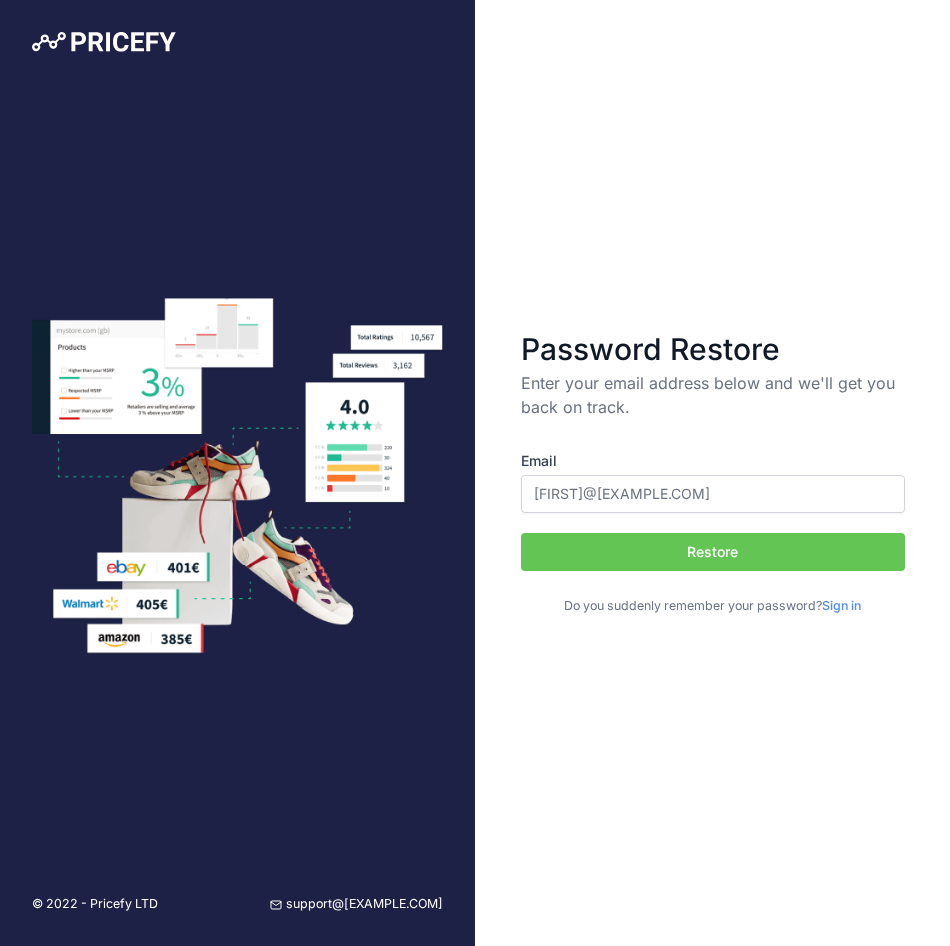 click on "Restore" at bounding box center (713, 552) 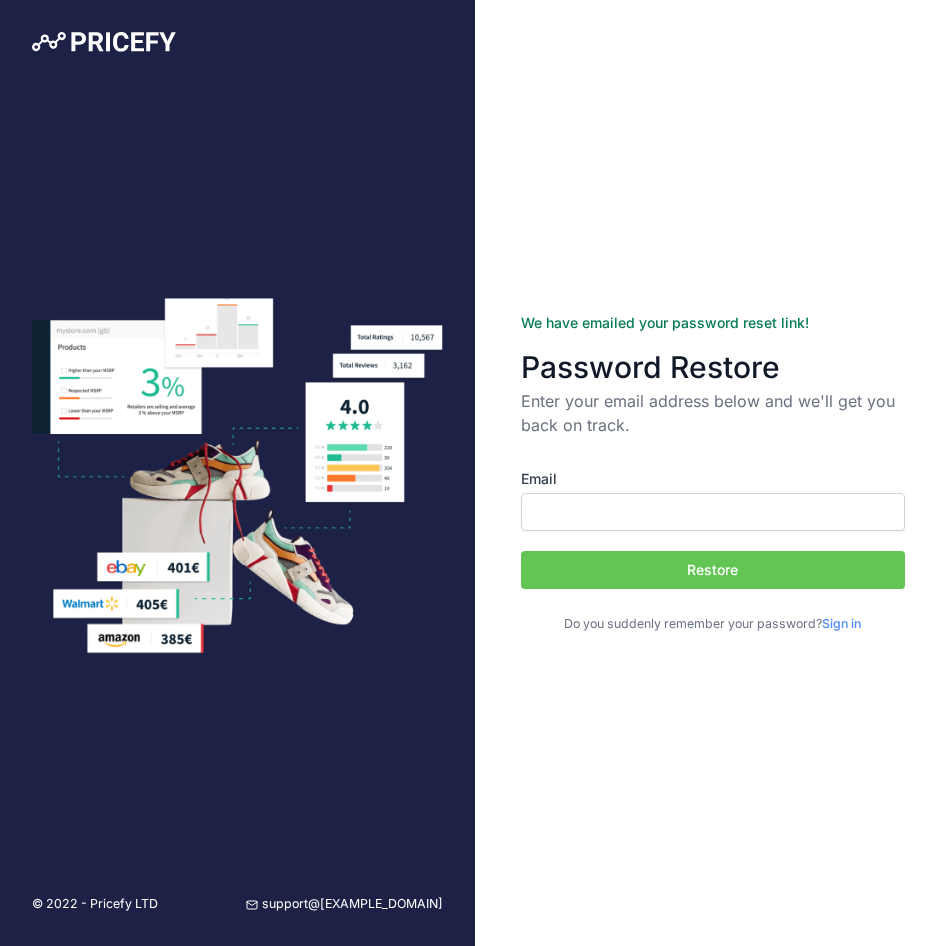 scroll, scrollTop: 0, scrollLeft: 0, axis: both 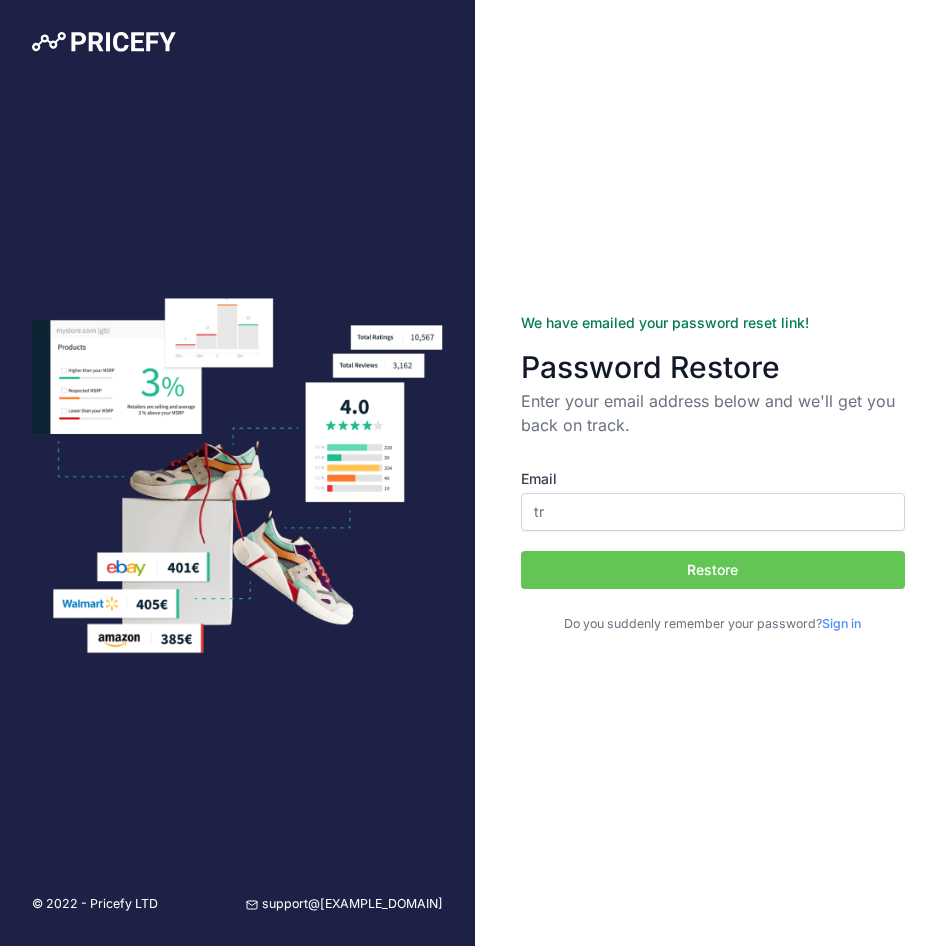 type on "[EMAIL]" 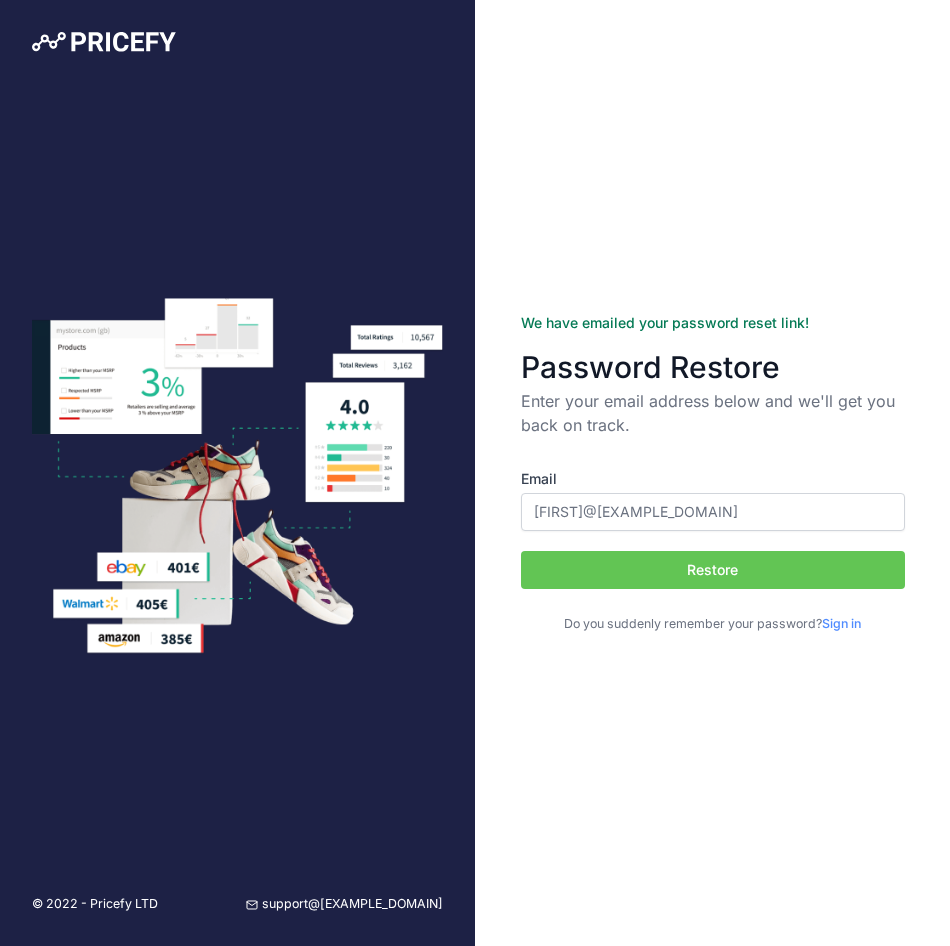 click on "Restore" at bounding box center (713, 570) 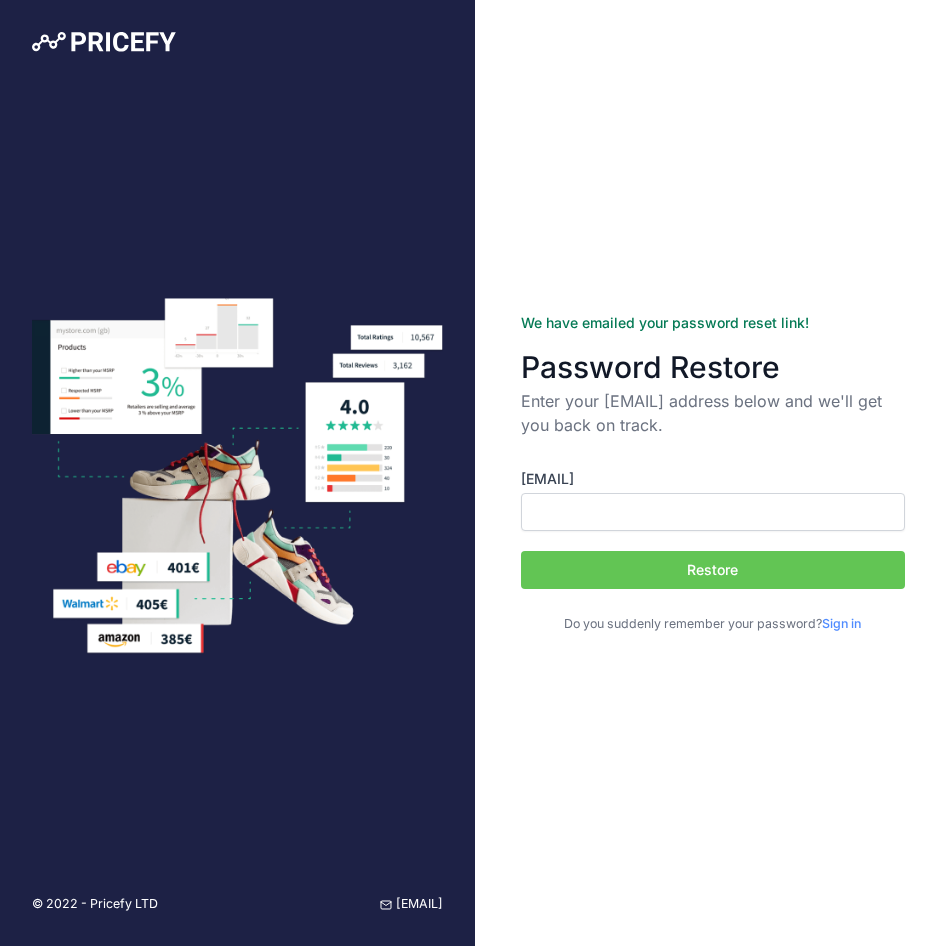scroll, scrollTop: 0, scrollLeft: 0, axis: both 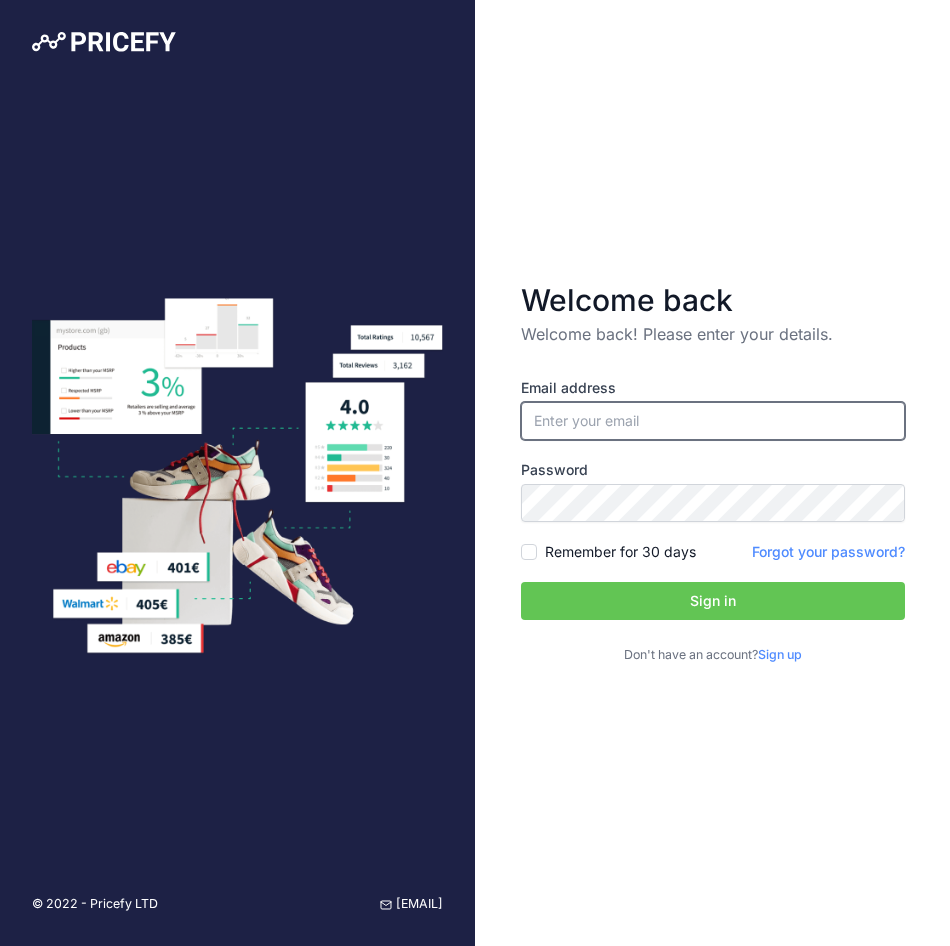 click at bounding box center (713, 421) 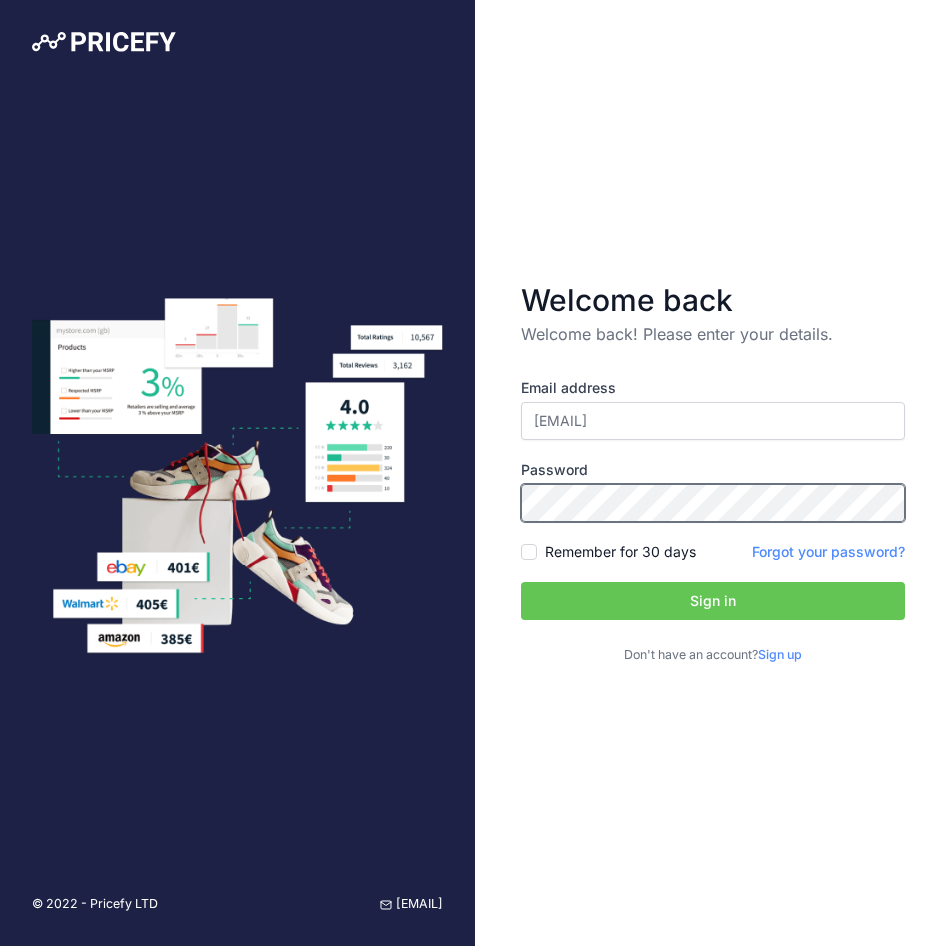 click on "Welcome back
Welcome back! Please enter your details.
Email address
trustyeri@gmail.com
Password
Sign up" at bounding box center [713, 473] 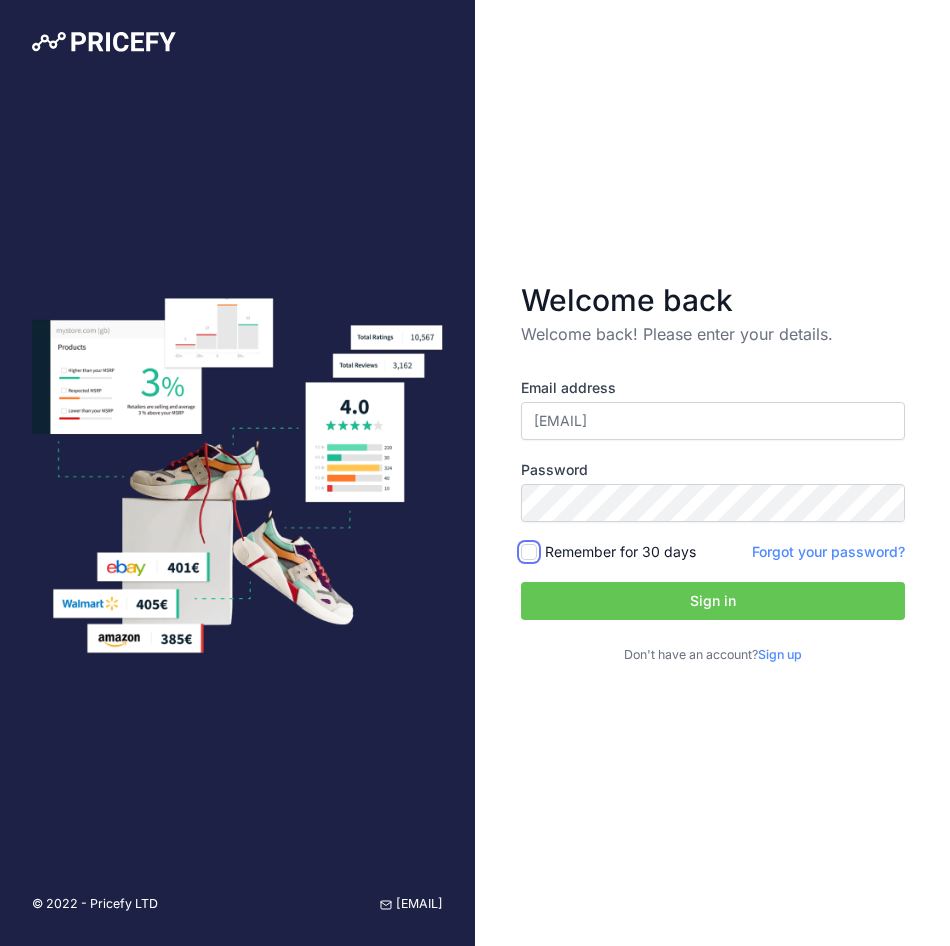 click on "Remember for 30 days" at bounding box center (529, 552) 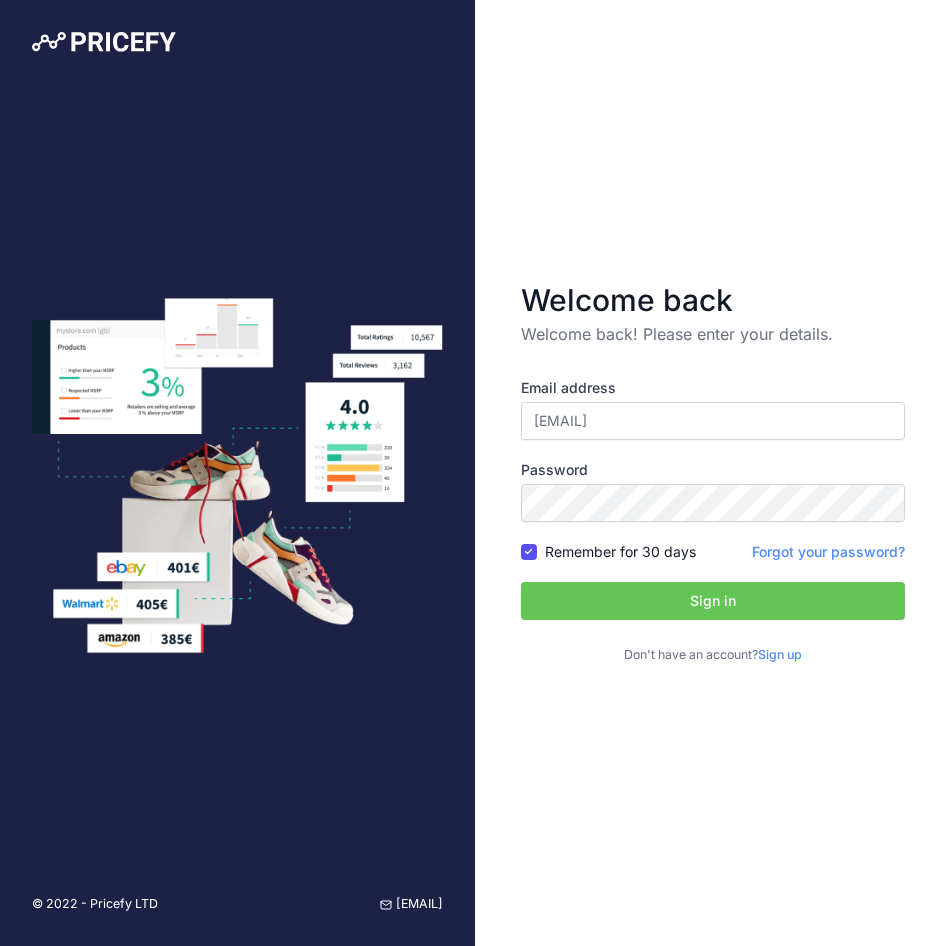 click on "Sign in" at bounding box center [713, 601] 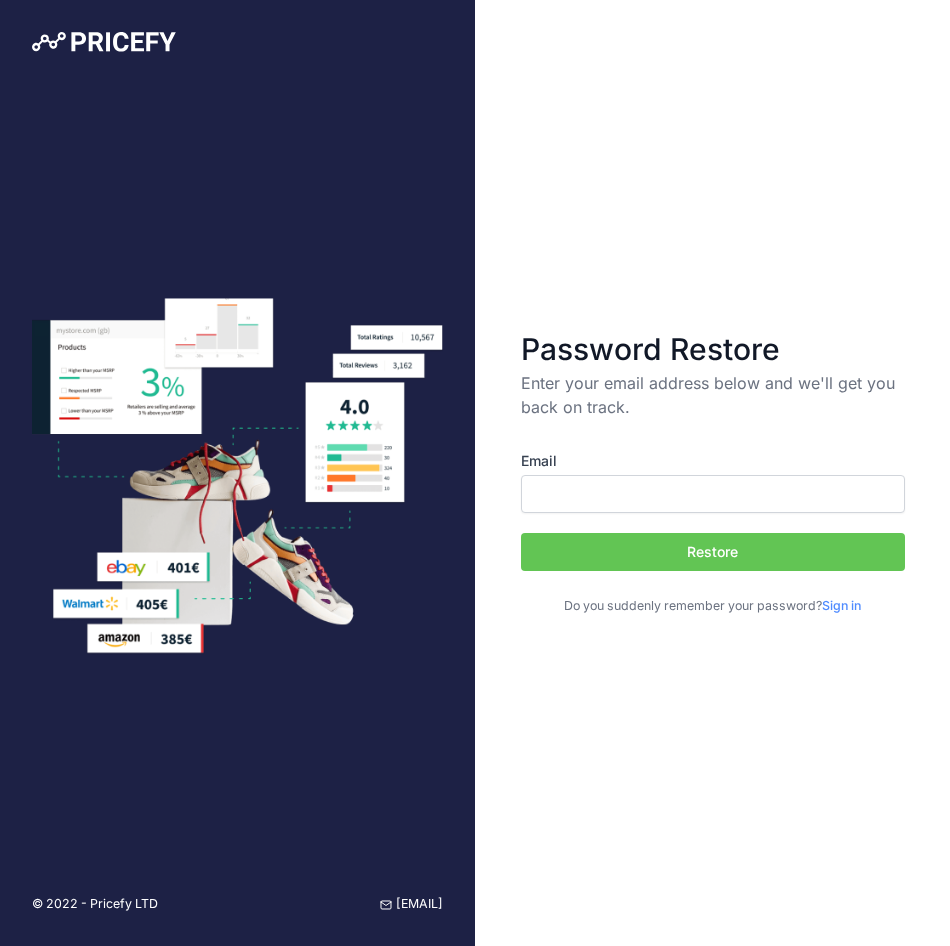 scroll, scrollTop: 0, scrollLeft: 0, axis: both 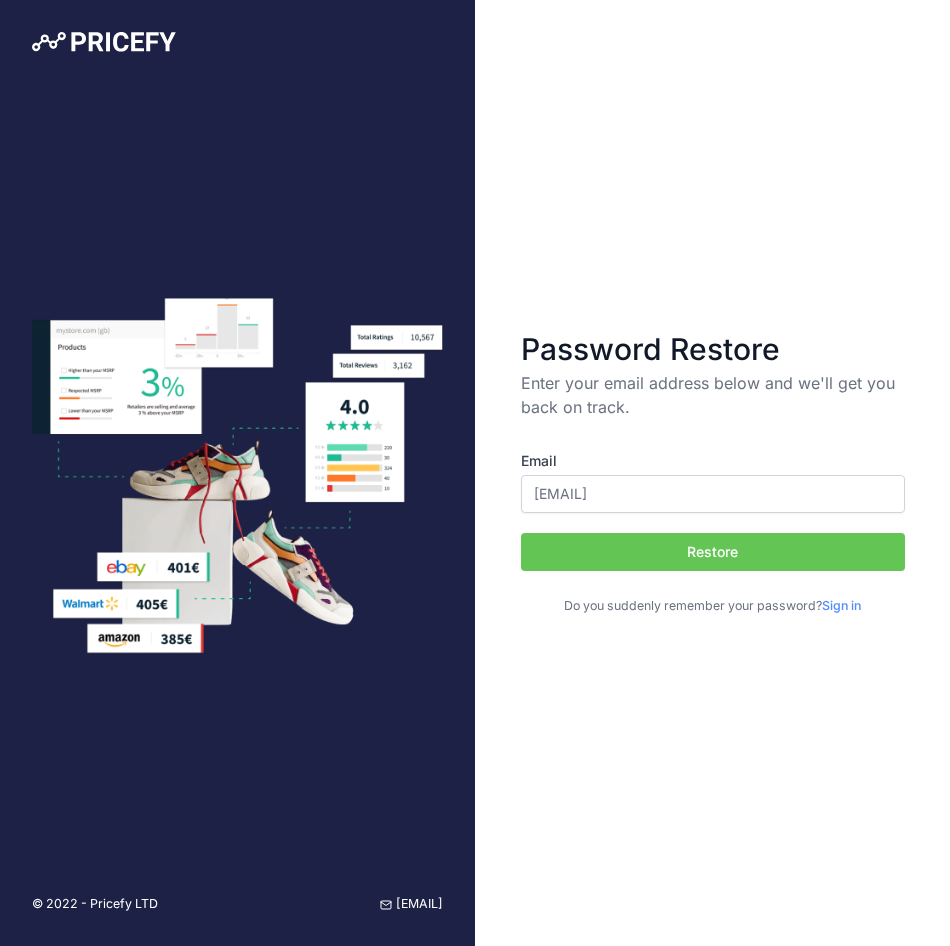 click on "Sign in" at bounding box center [841, 605] 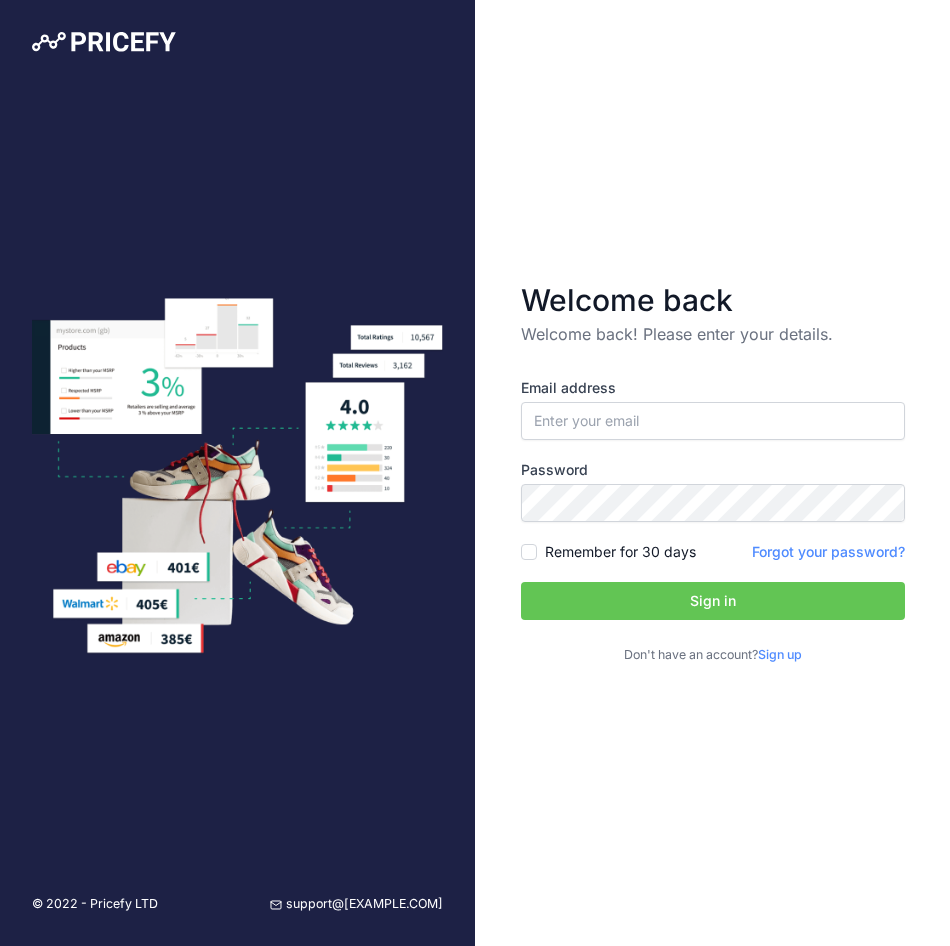 scroll, scrollTop: 0, scrollLeft: 0, axis: both 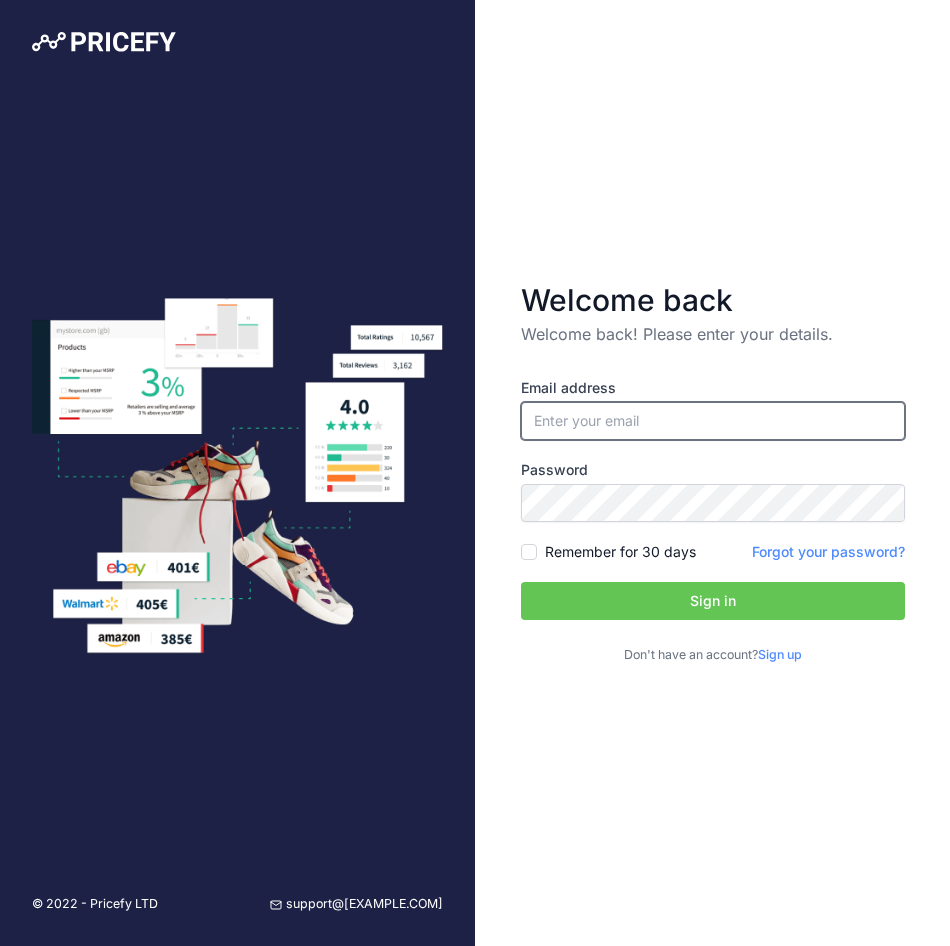 click at bounding box center [713, 421] 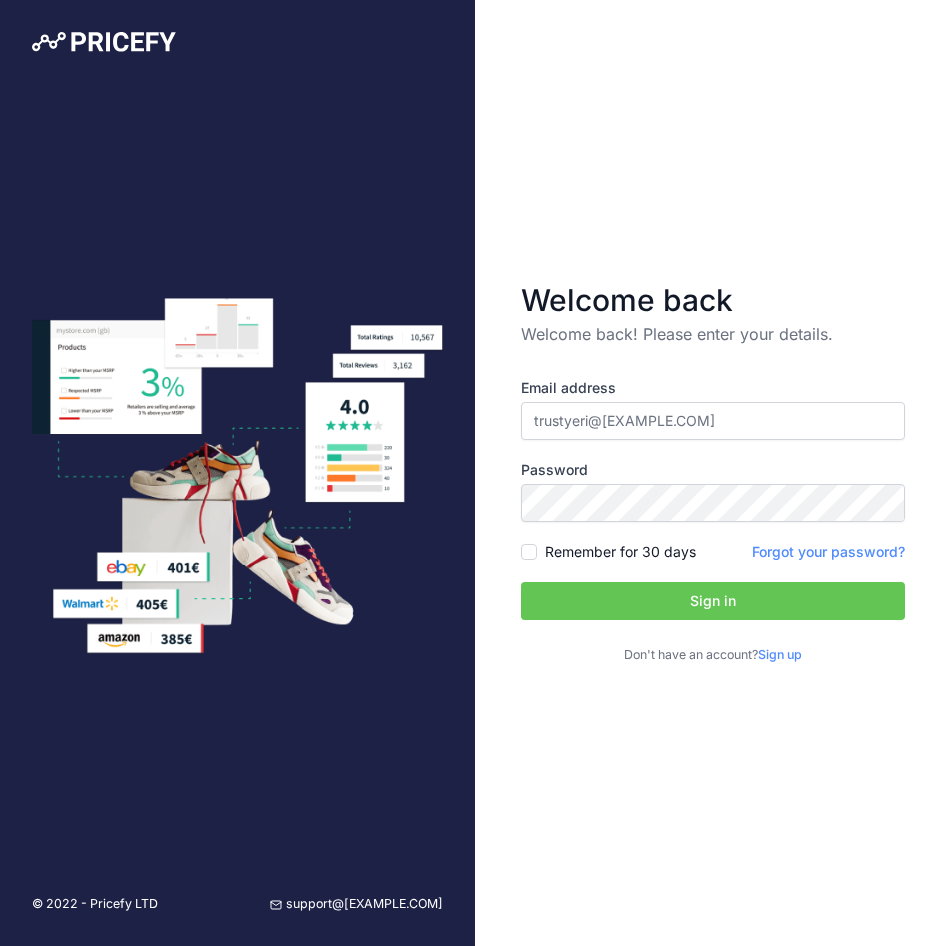 click on "Sign in" at bounding box center [713, 601] 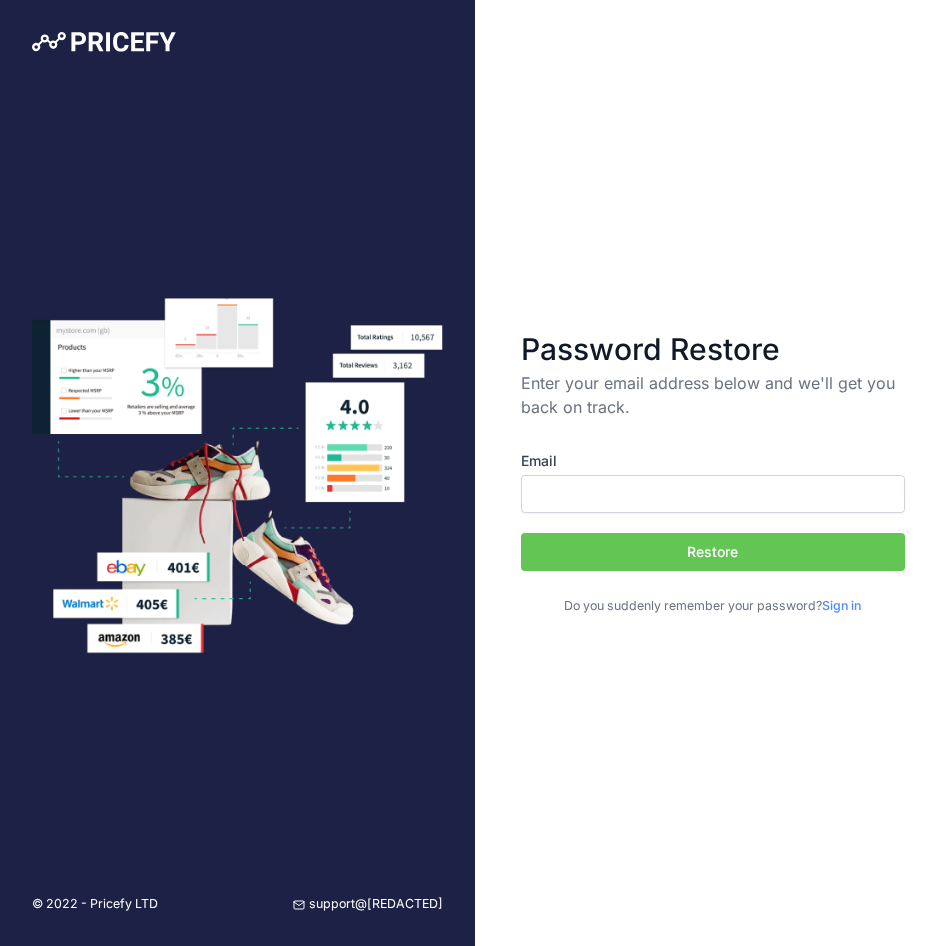 scroll, scrollTop: 0, scrollLeft: 0, axis: both 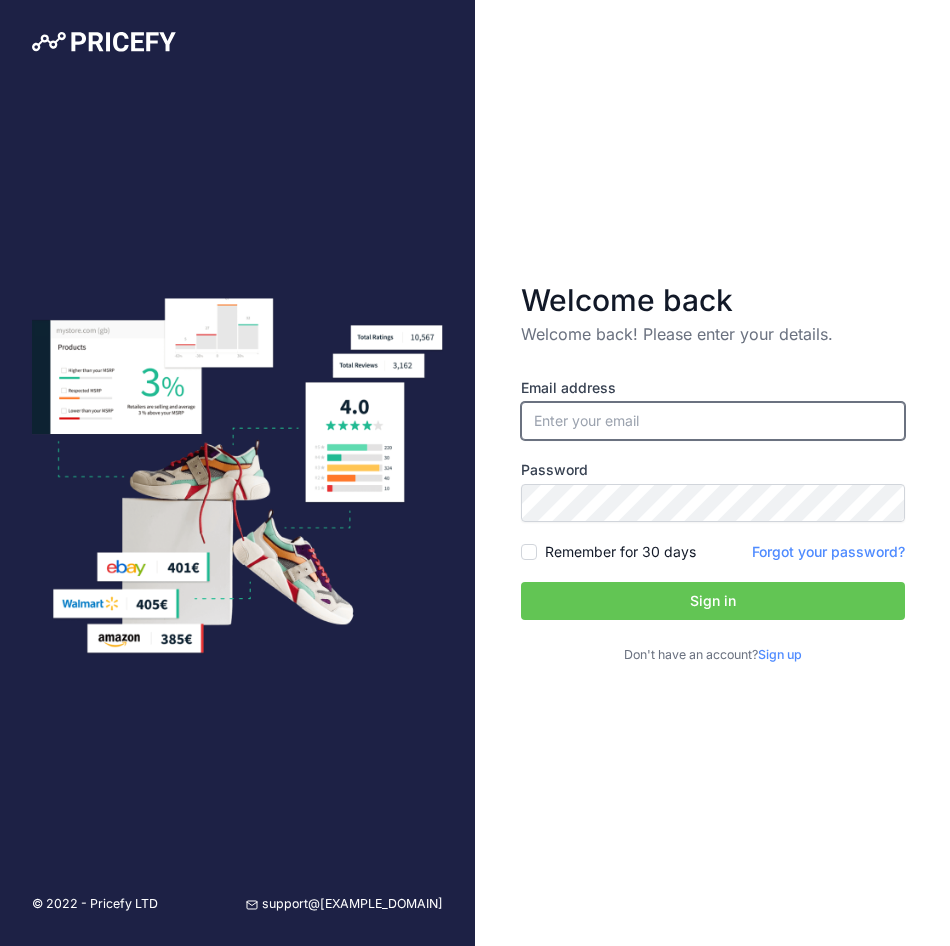 click at bounding box center [713, 421] 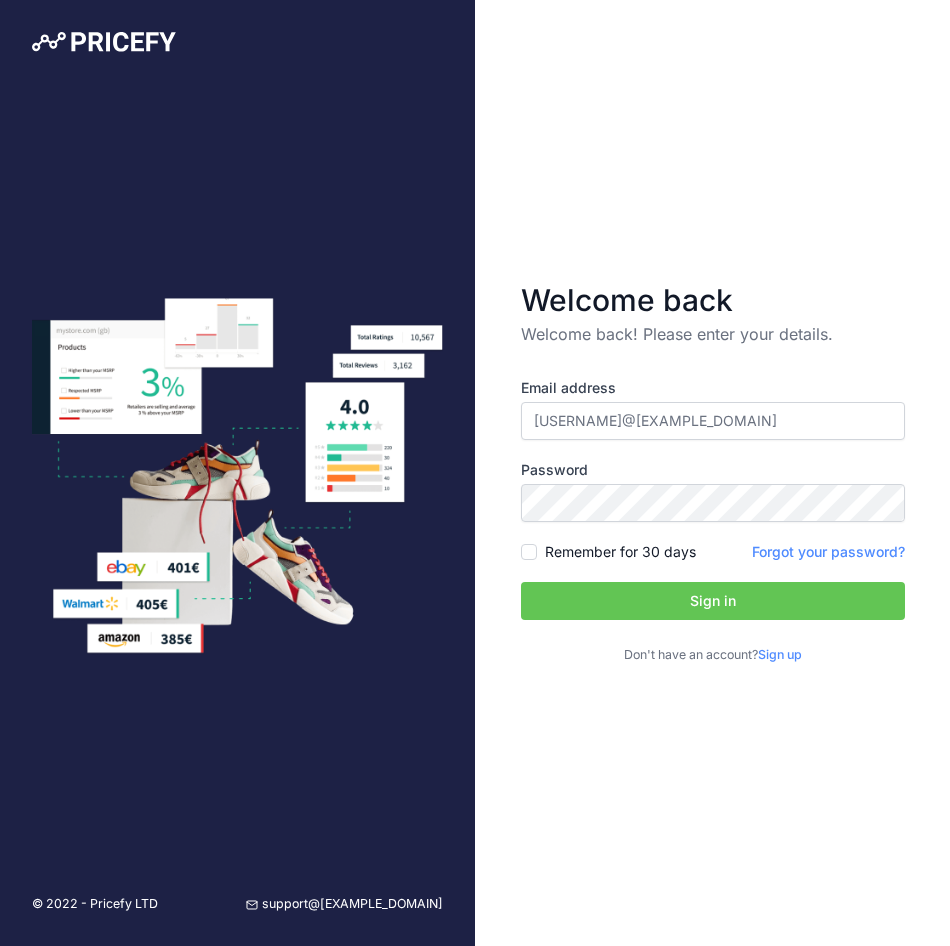 click on "Password" at bounding box center [713, 470] 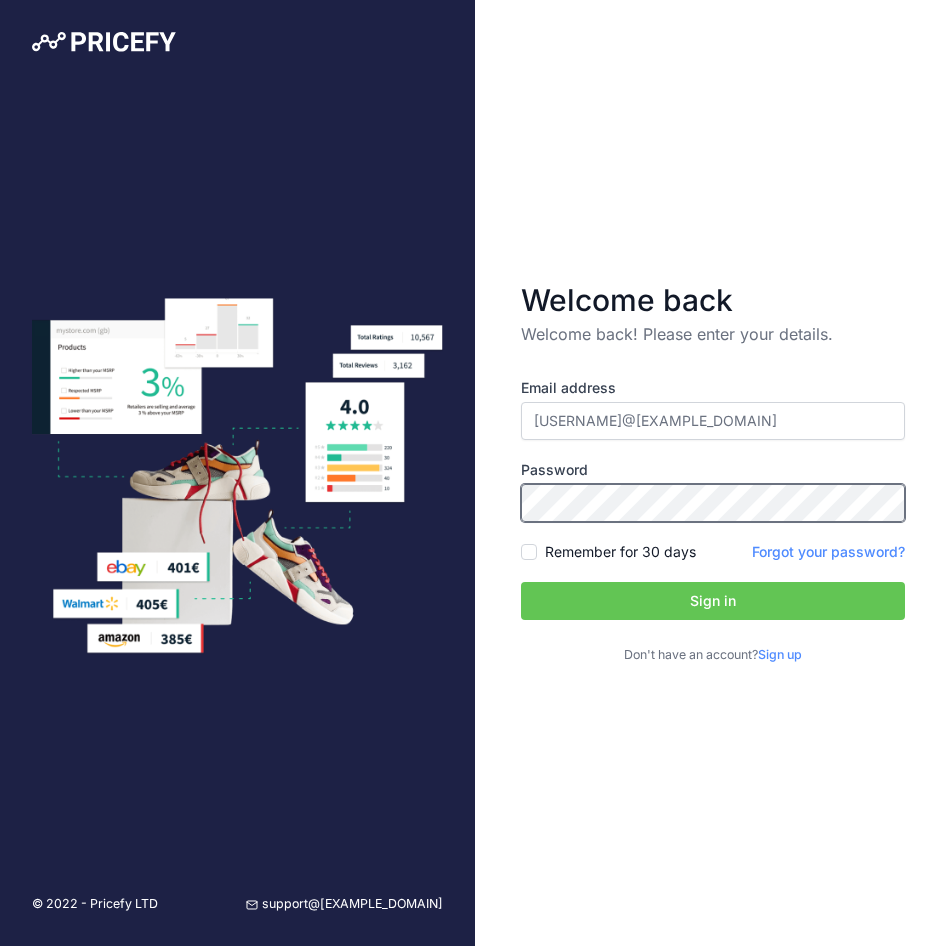 click on "Sign in" at bounding box center (713, 601) 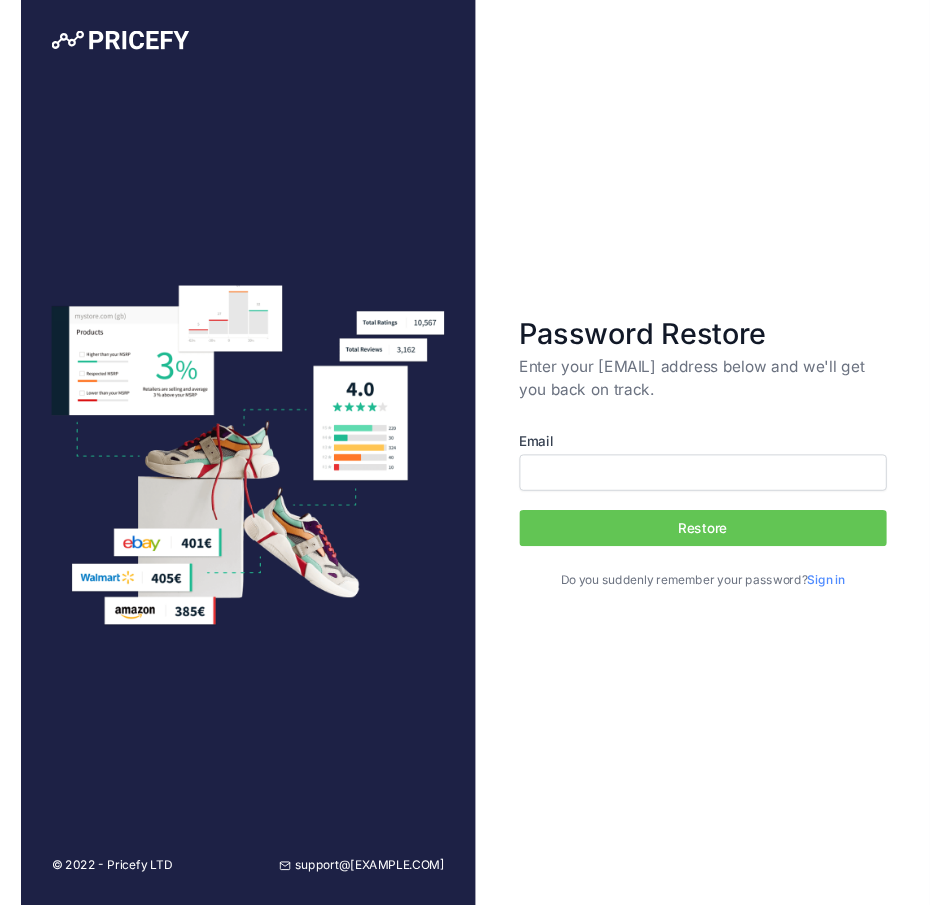 scroll, scrollTop: 0, scrollLeft: 0, axis: both 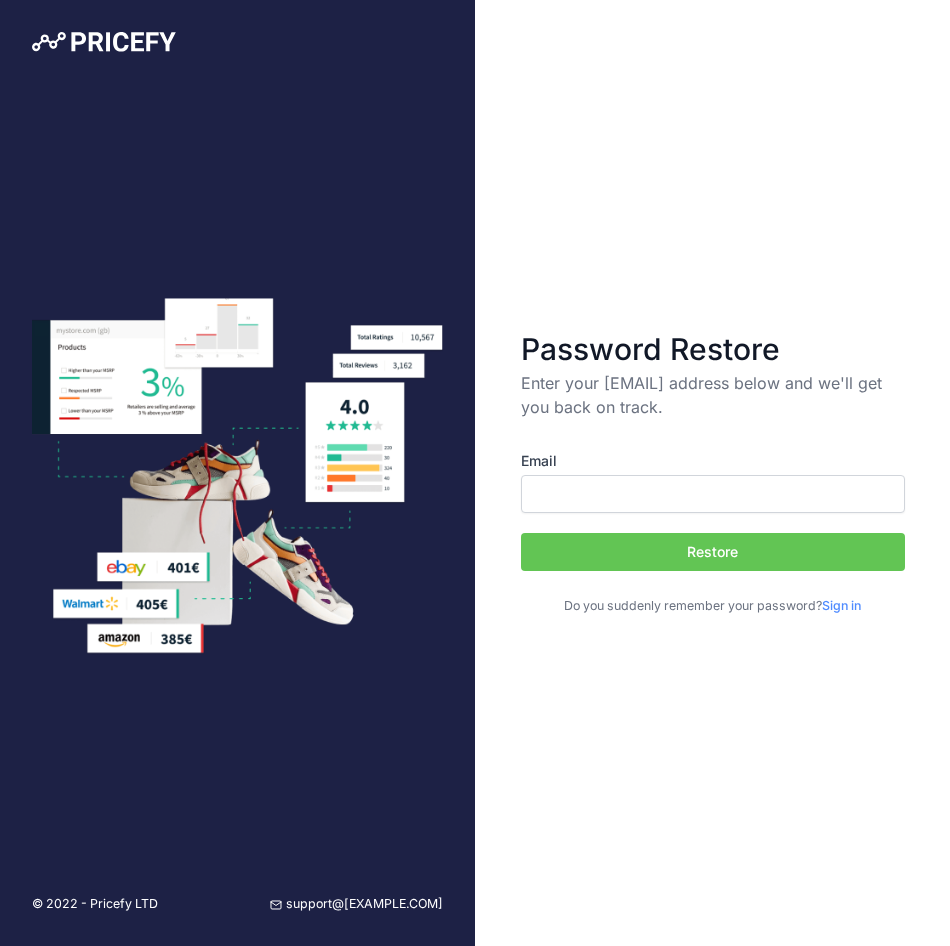 drag, startPoint x: 521, startPoint y: 381, endPoint x: 651, endPoint y: 422, distance: 136.31215 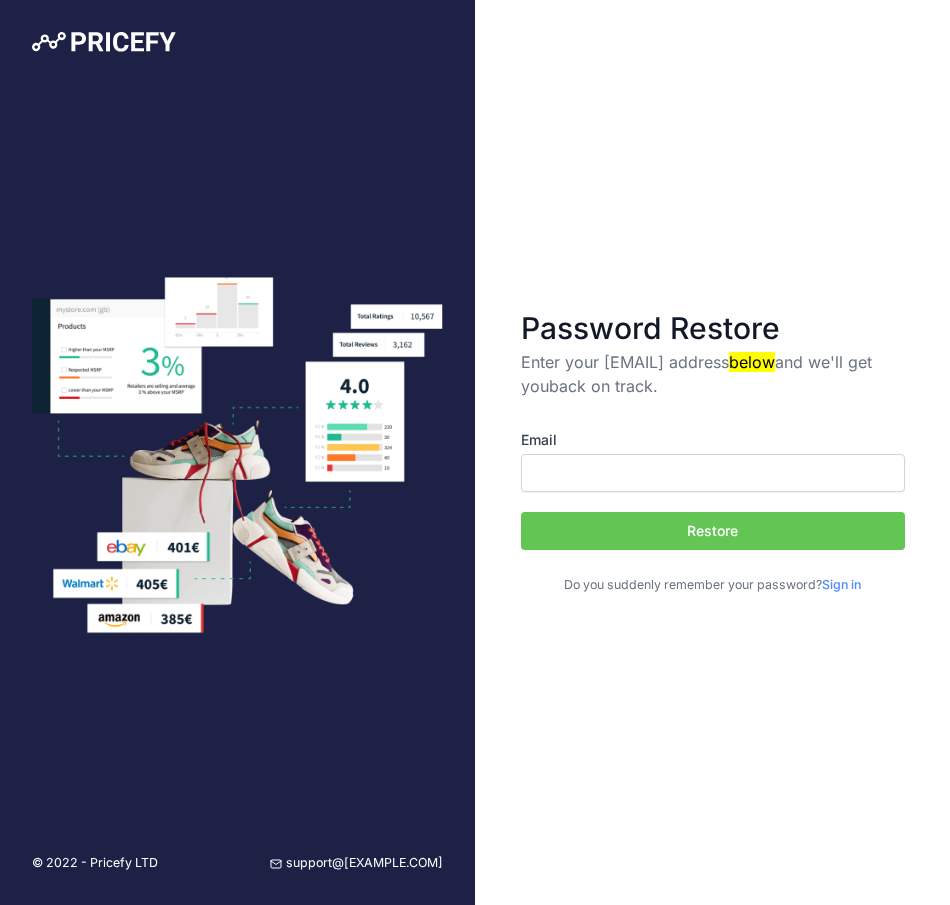 drag, startPoint x: 514, startPoint y: 355, endPoint x: 672, endPoint y: 401, distance: 164.56001 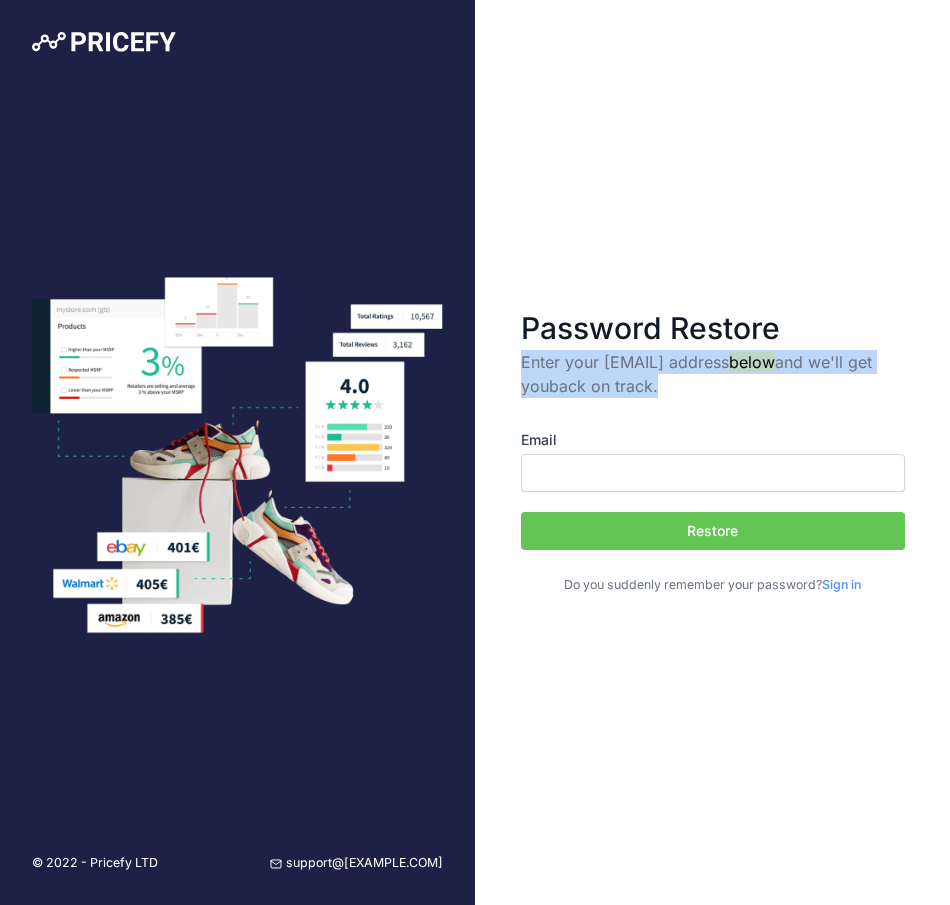 drag, startPoint x: 650, startPoint y: 392, endPoint x: 513, endPoint y: 364, distance: 139.83205 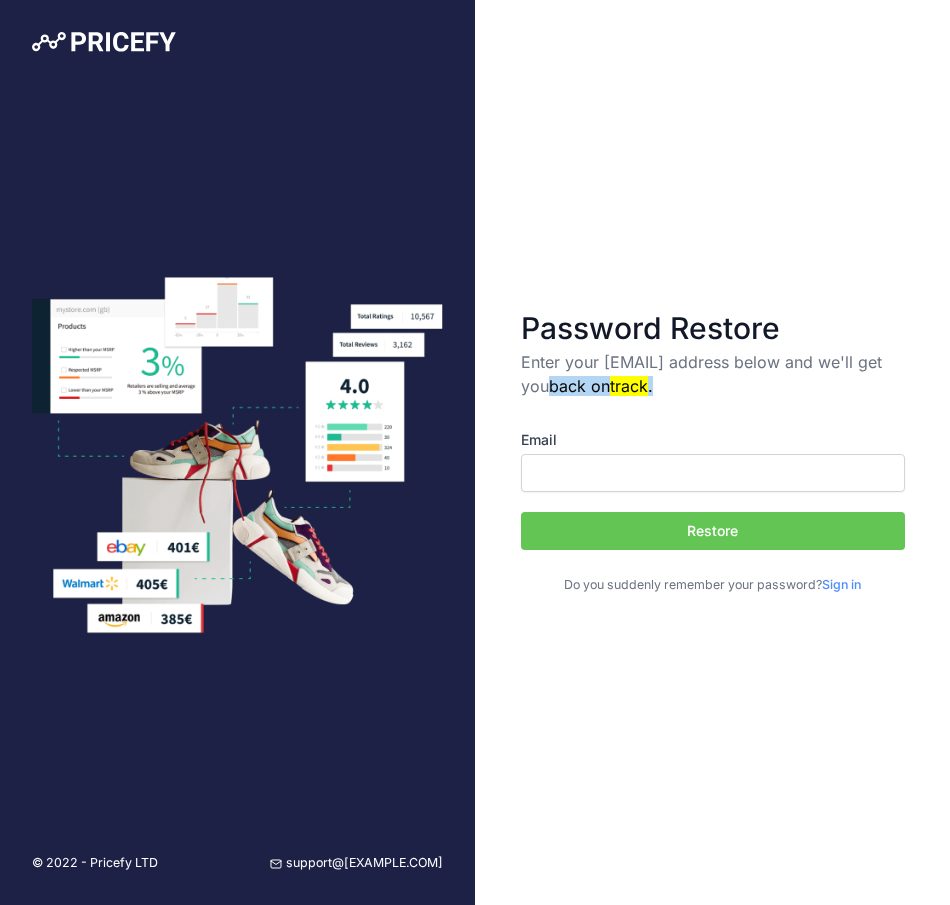 click on "Password Restore
Enter your [EMAIL] address below and we'll get you back on track .
Email
Restore
Do you suddenly remember your password?  Sign in" at bounding box center (712, 452) 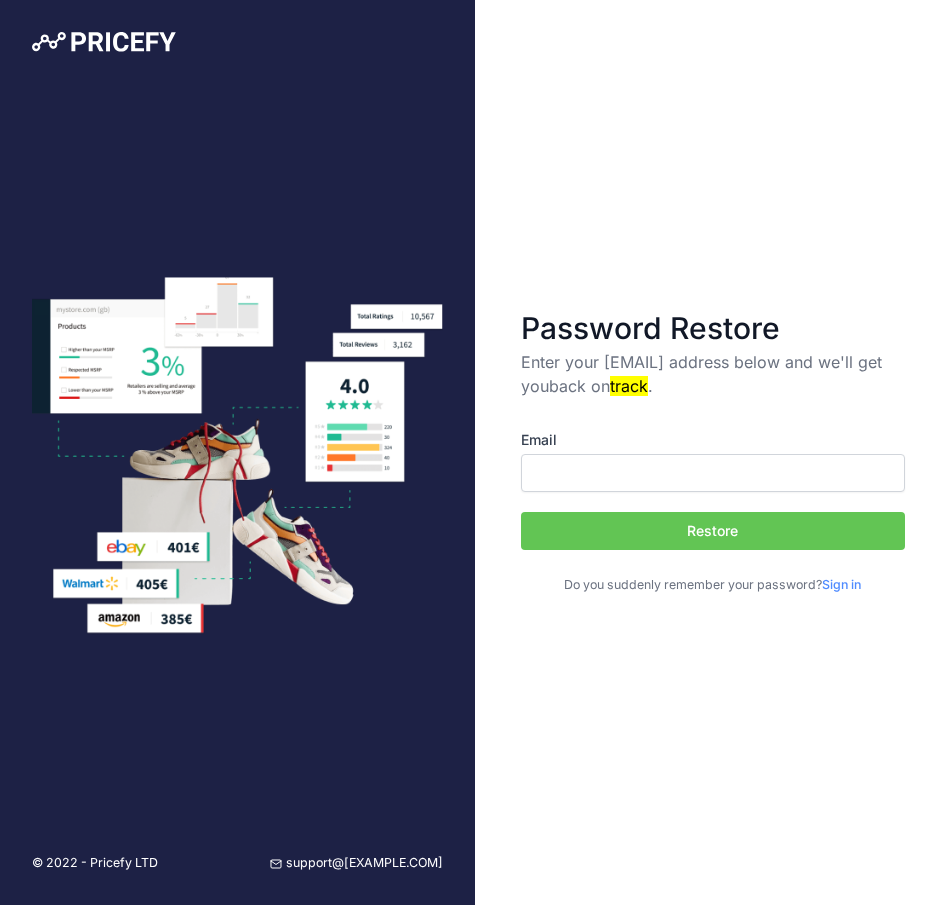 click on "Email
Restore
Do you suddenly remember your password?  Sign in" at bounding box center (713, 496) 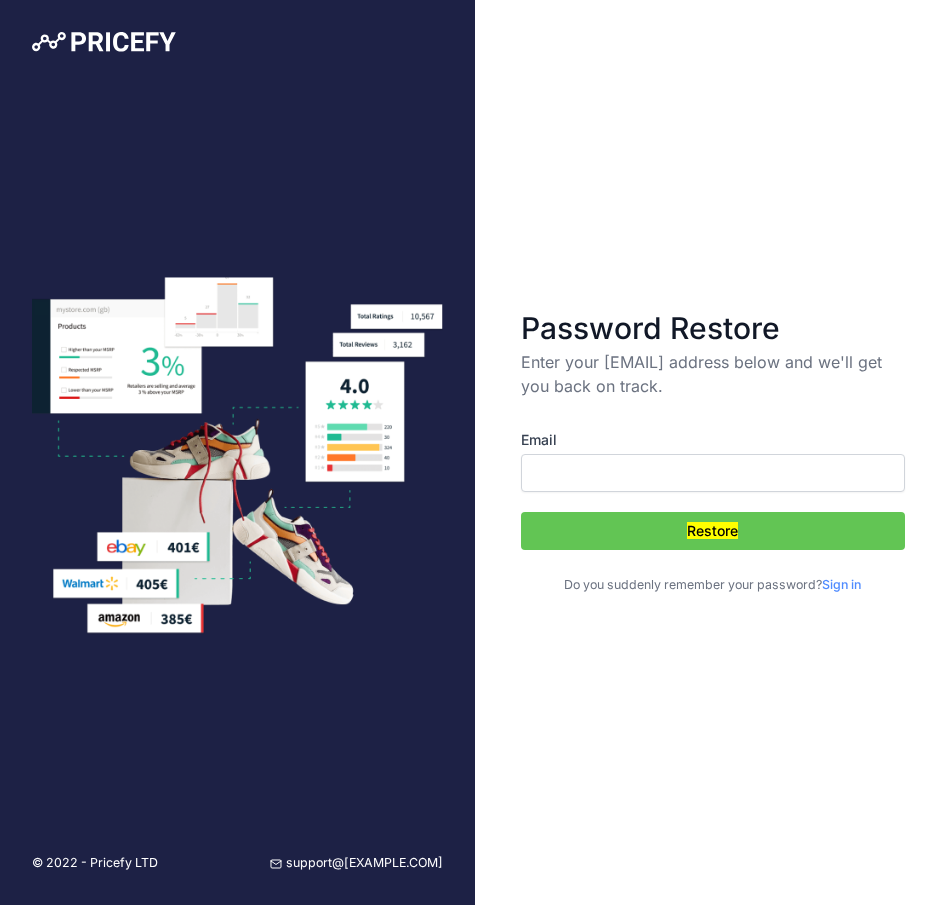 click on "Password Restore
Enter your [EMAIL] address below and we'll get you back on track.
Email
Restore
Do you suddenly remember your password?  Sign in" at bounding box center (712, 452) 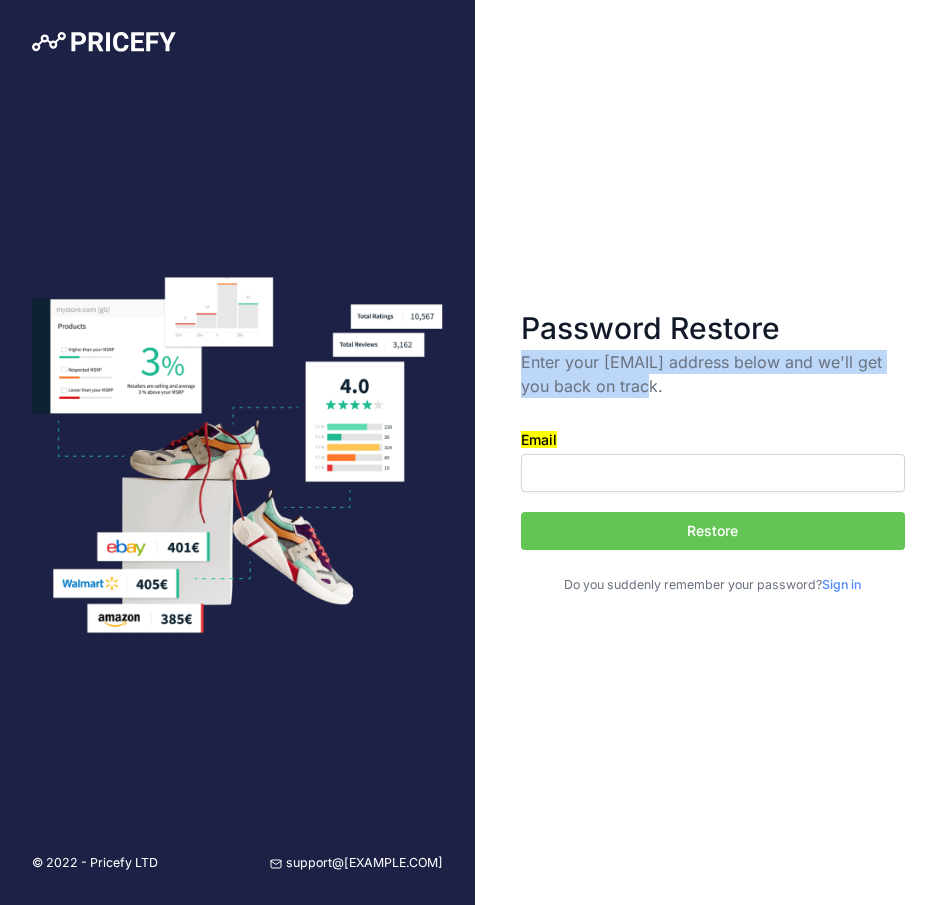 drag, startPoint x: 629, startPoint y: 395, endPoint x: 521, endPoint y: 364, distance: 112.36102 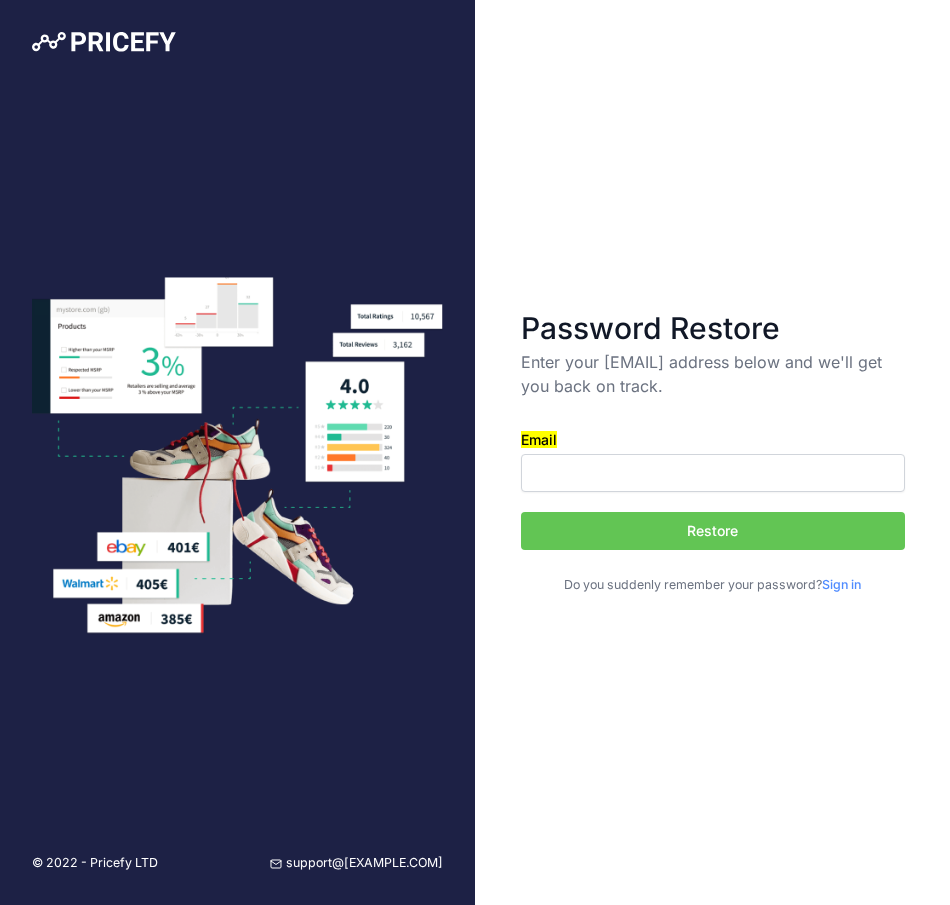 click on "Email
Restore
Do you suddenly remember your password?  Sign in" at bounding box center (713, 496) 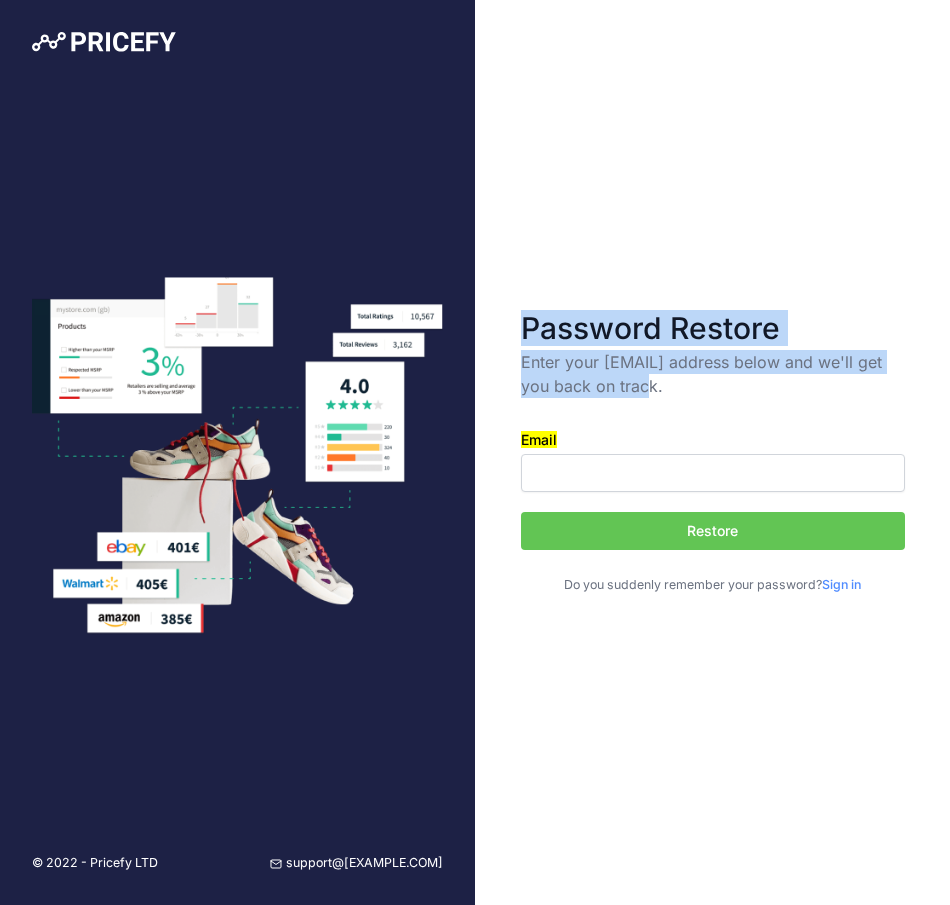 drag, startPoint x: 514, startPoint y: 320, endPoint x: 636, endPoint y: 387, distance: 139.18692 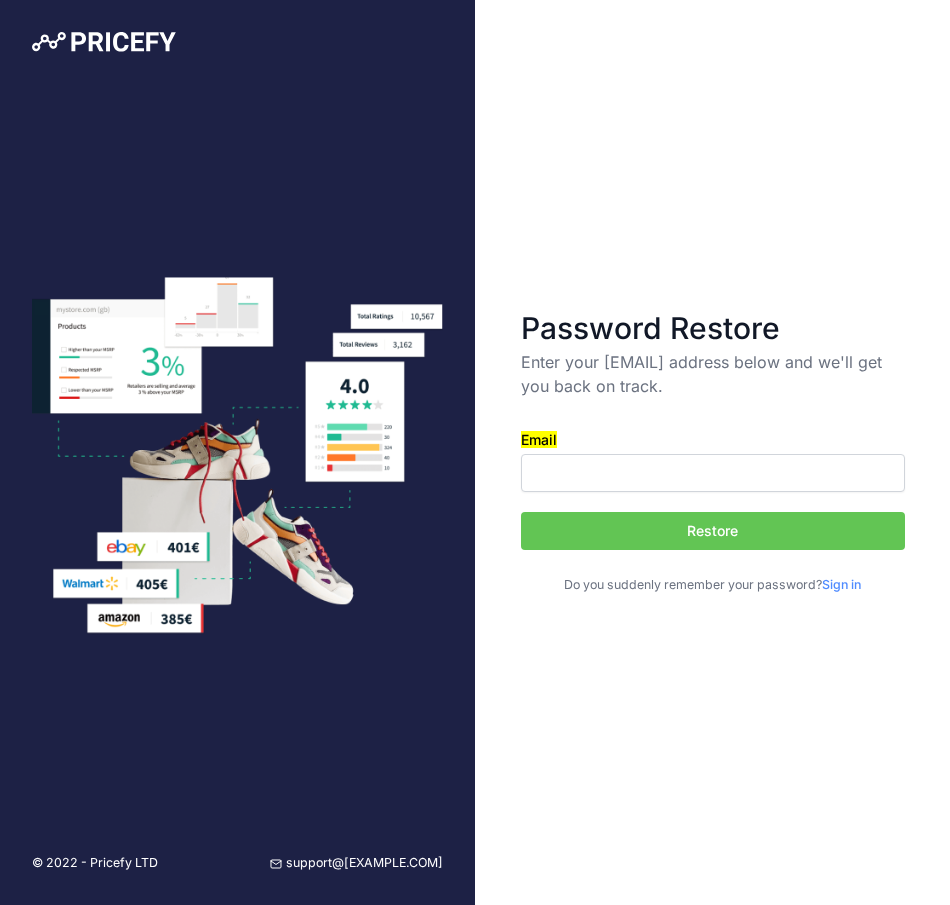 click on "Password Restore
Enter your [EMAIL] address below and we'll get you back on track.
Email
Restore
Do you suddenly remember your password?  Sign in" at bounding box center [712, 452] 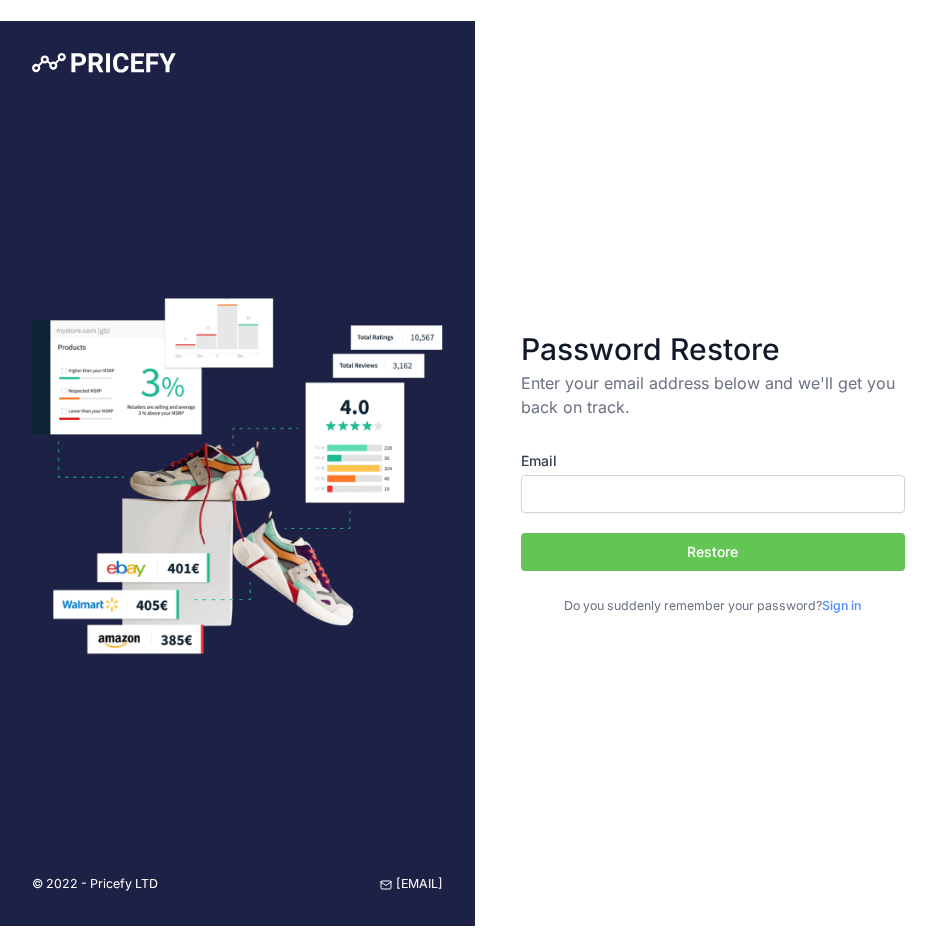 scroll, scrollTop: 0, scrollLeft: 0, axis: both 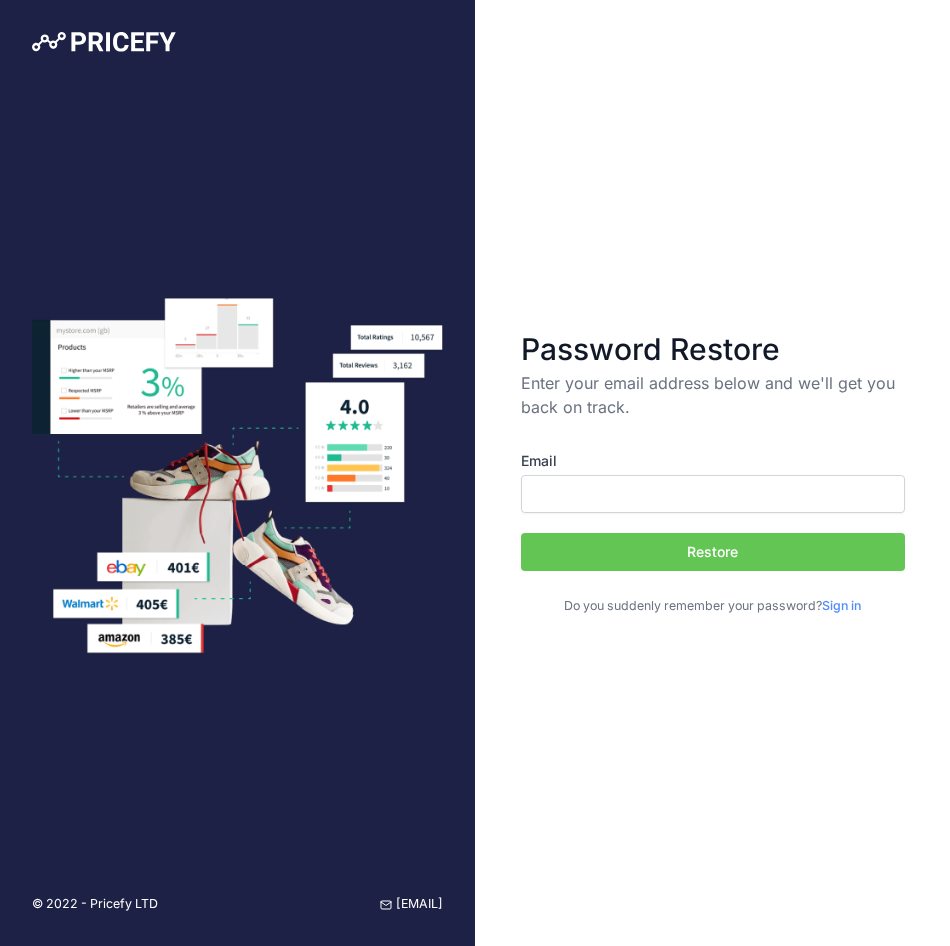 click on "Email" at bounding box center (713, 494) 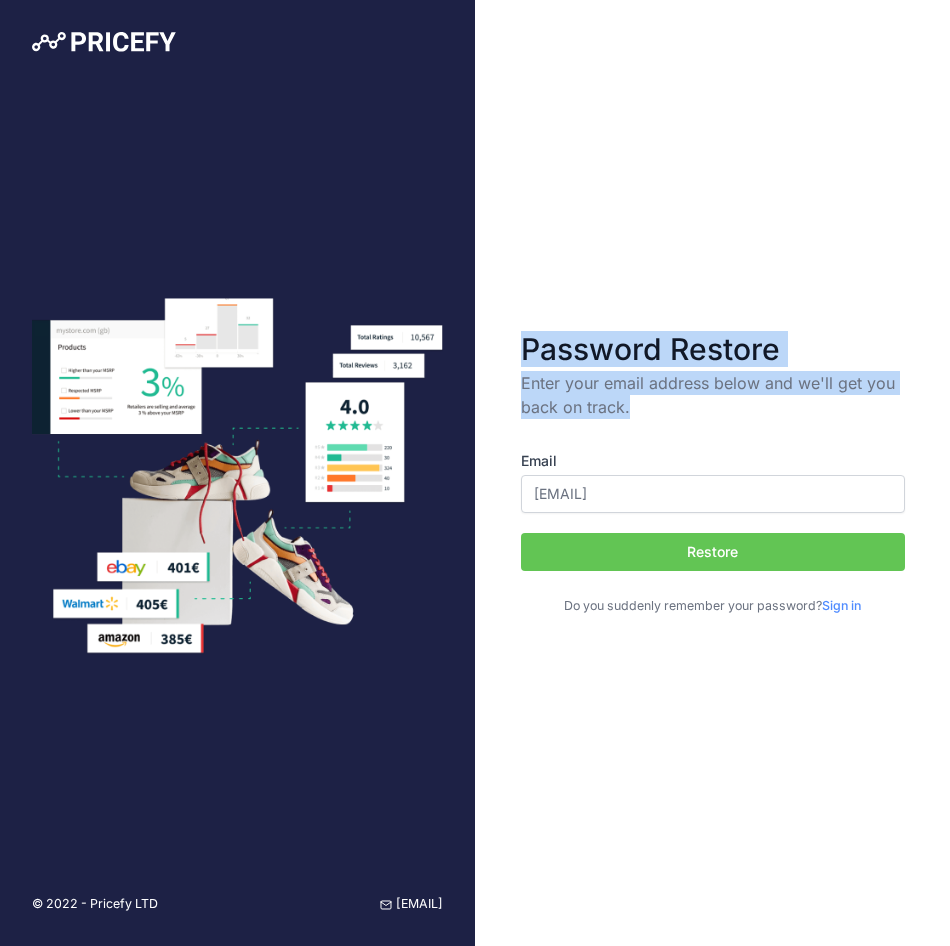 drag, startPoint x: 641, startPoint y: 410, endPoint x: 502, endPoint y: 345, distance: 153.44705 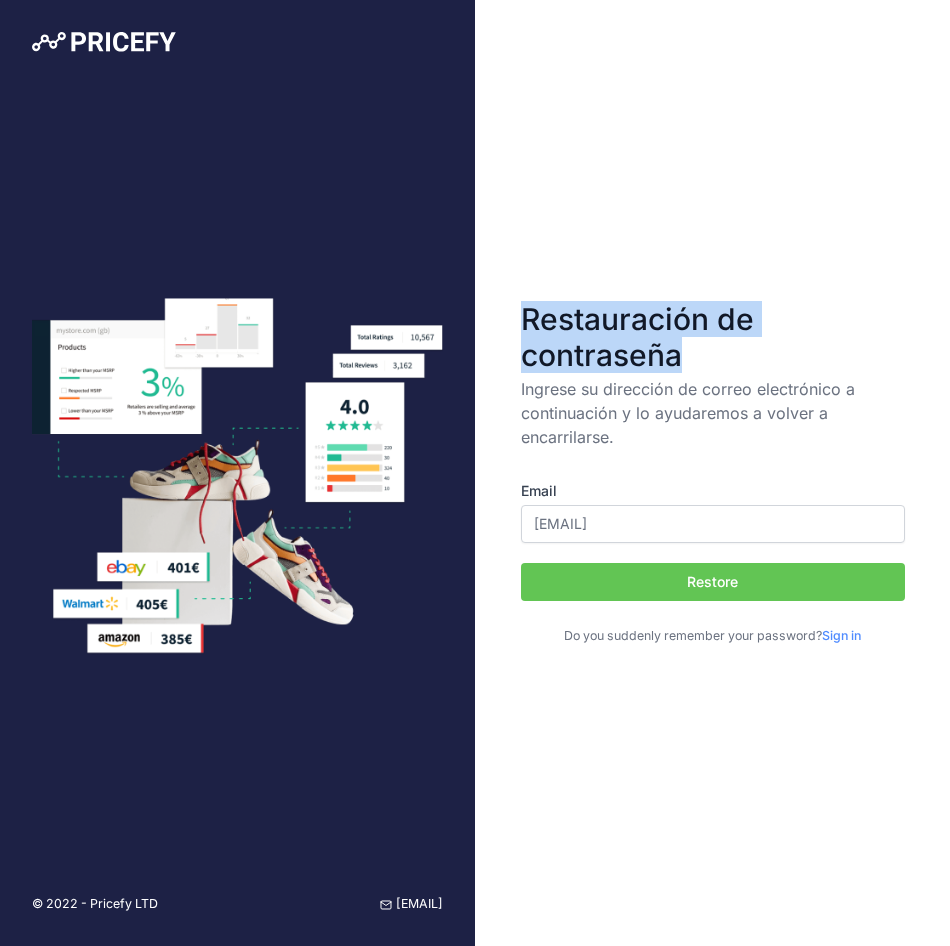 click on "Ingrese su dirección de correo electrónico a continuación y lo ayudaremos a volver a encarrilarse." at bounding box center (713, 413) 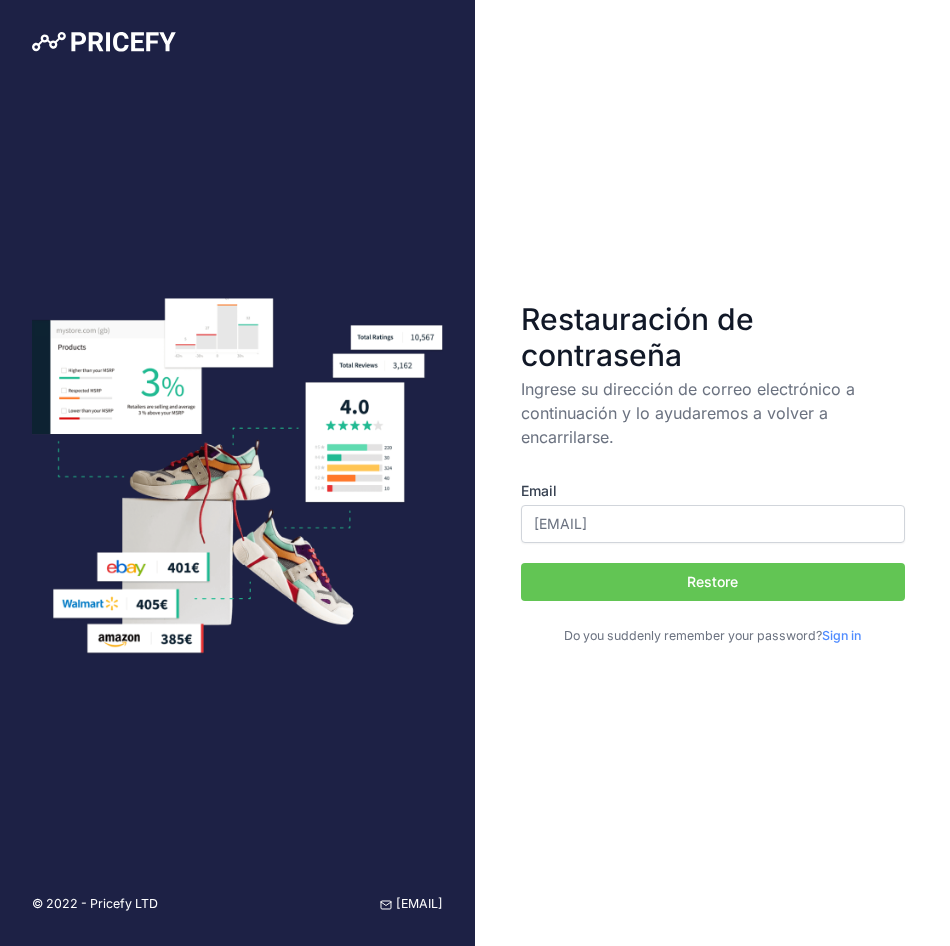drag, startPoint x: 558, startPoint y: 641, endPoint x: 866, endPoint y: 644, distance: 308.01462 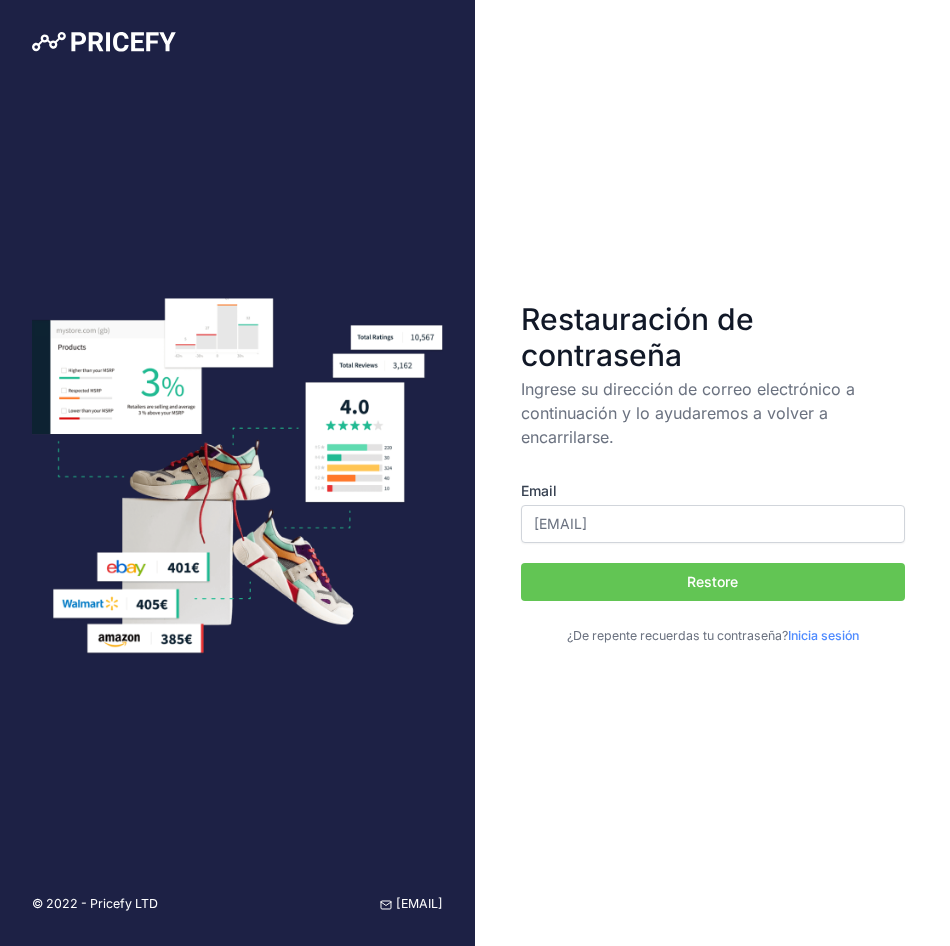 click on "Restauración de contraseña
Ingrese su dirección de correo electrónico a continuación y lo ayudaremos a volver a encarrilarse.
Email
trustyeri@gmail.com
Restore
¿De repente recuerdas tu contraseña?  Inicia sesión" at bounding box center (712, 473) 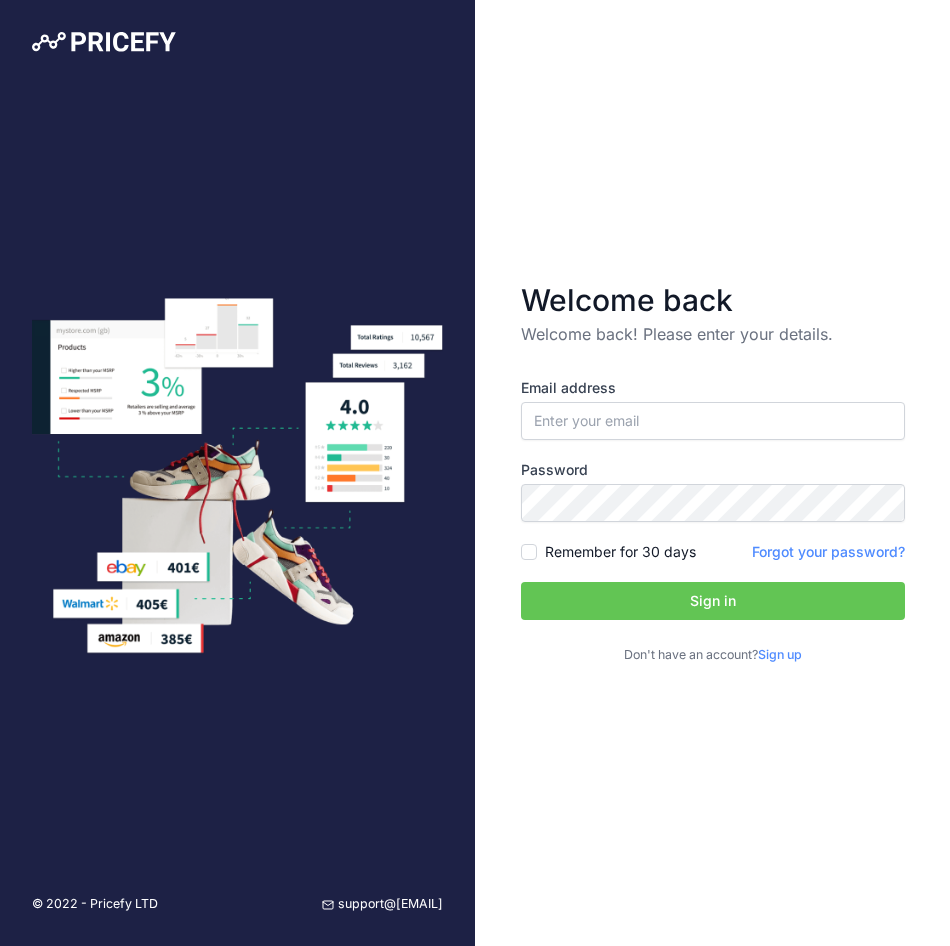 scroll, scrollTop: 0, scrollLeft: 0, axis: both 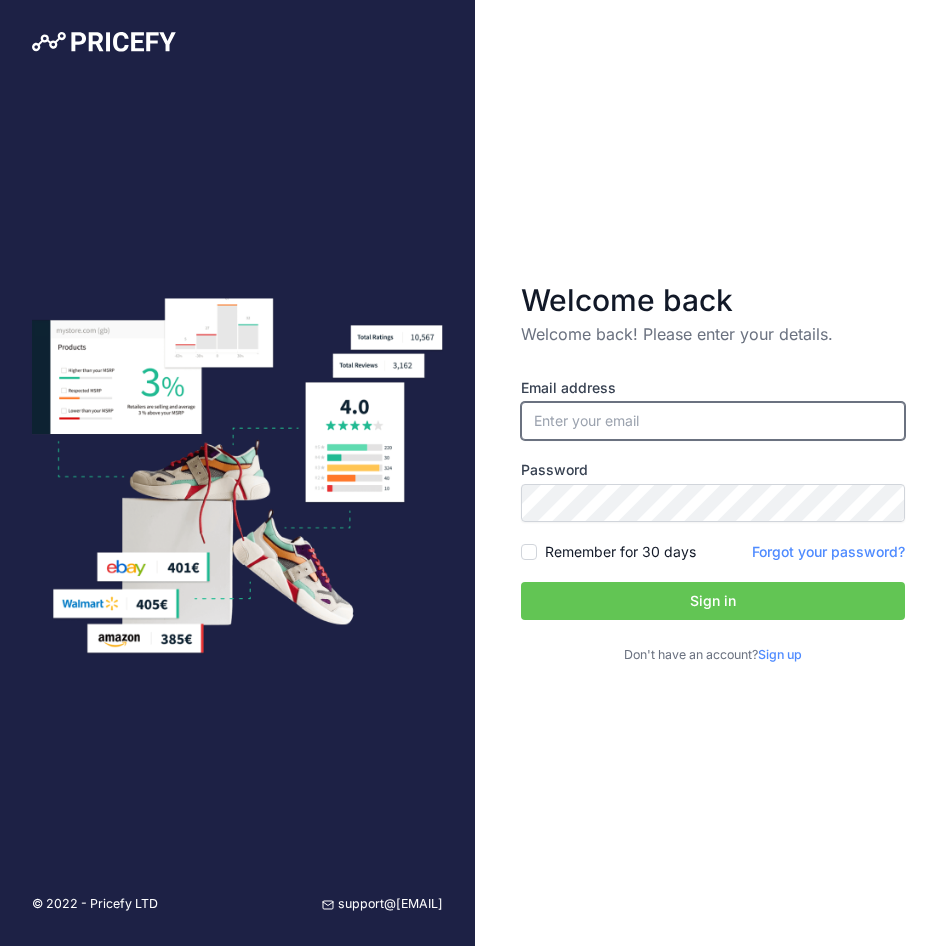 click at bounding box center [713, 421] 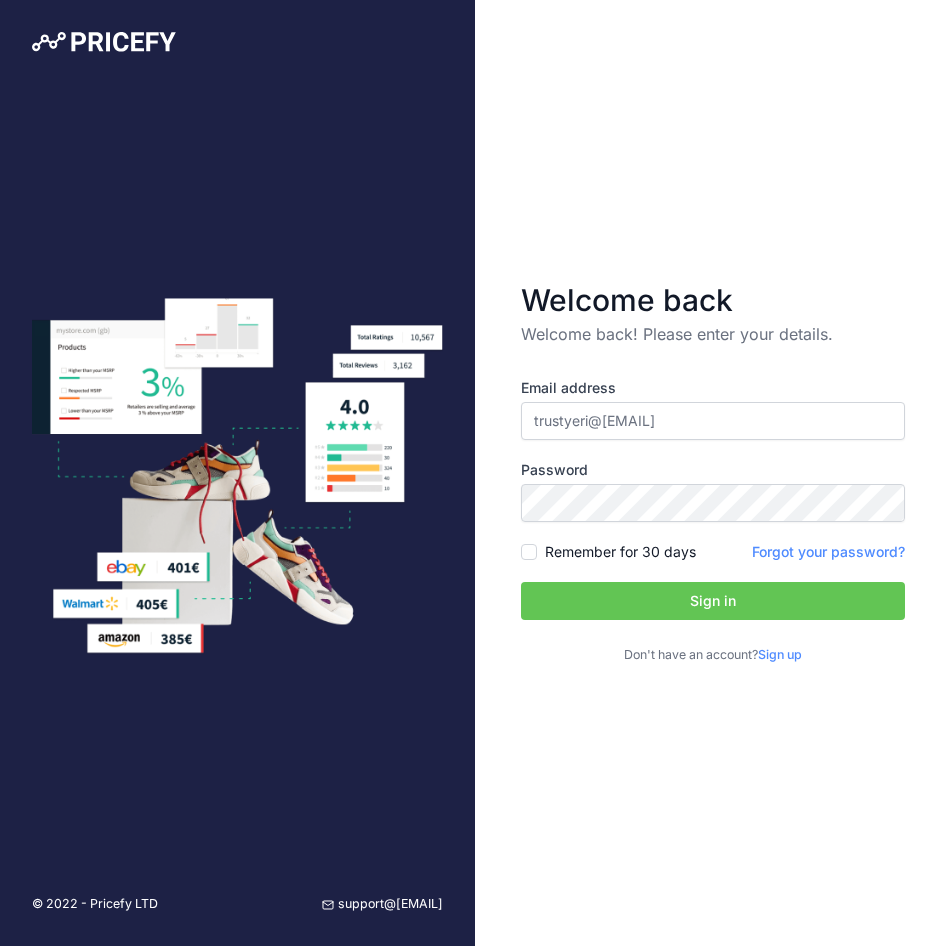 click on "Sign in" at bounding box center (713, 601) 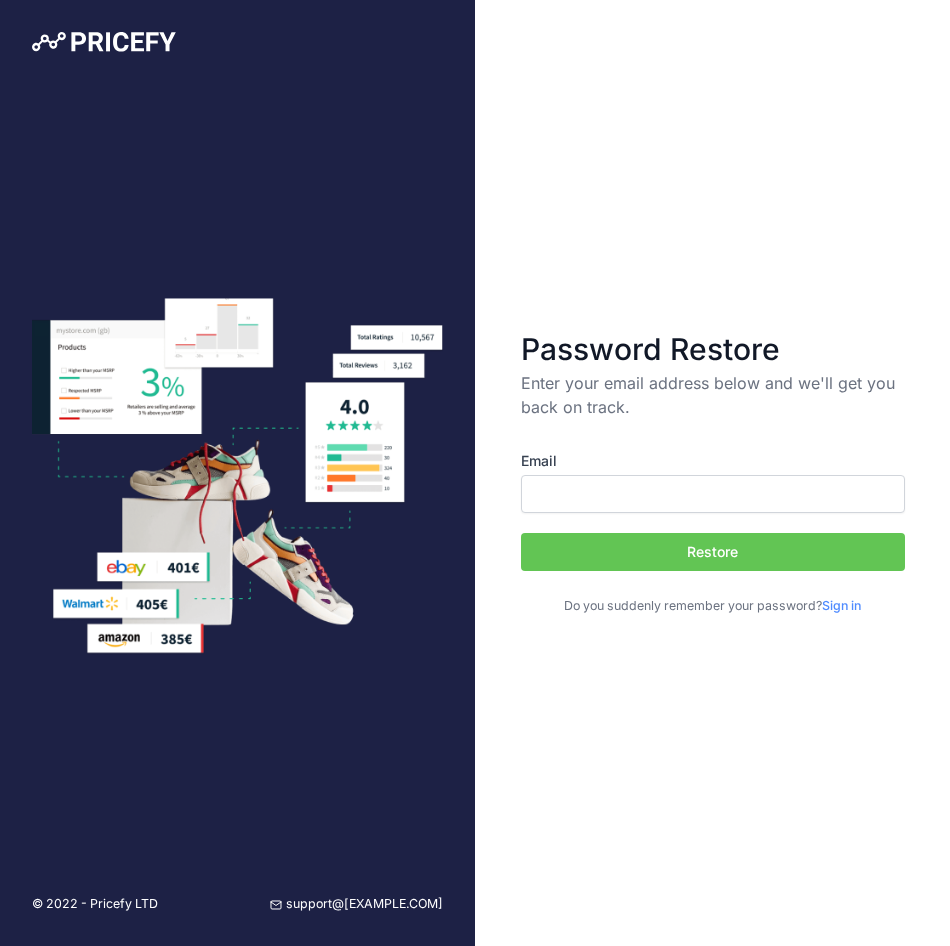 scroll, scrollTop: 0, scrollLeft: 0, axis: both 